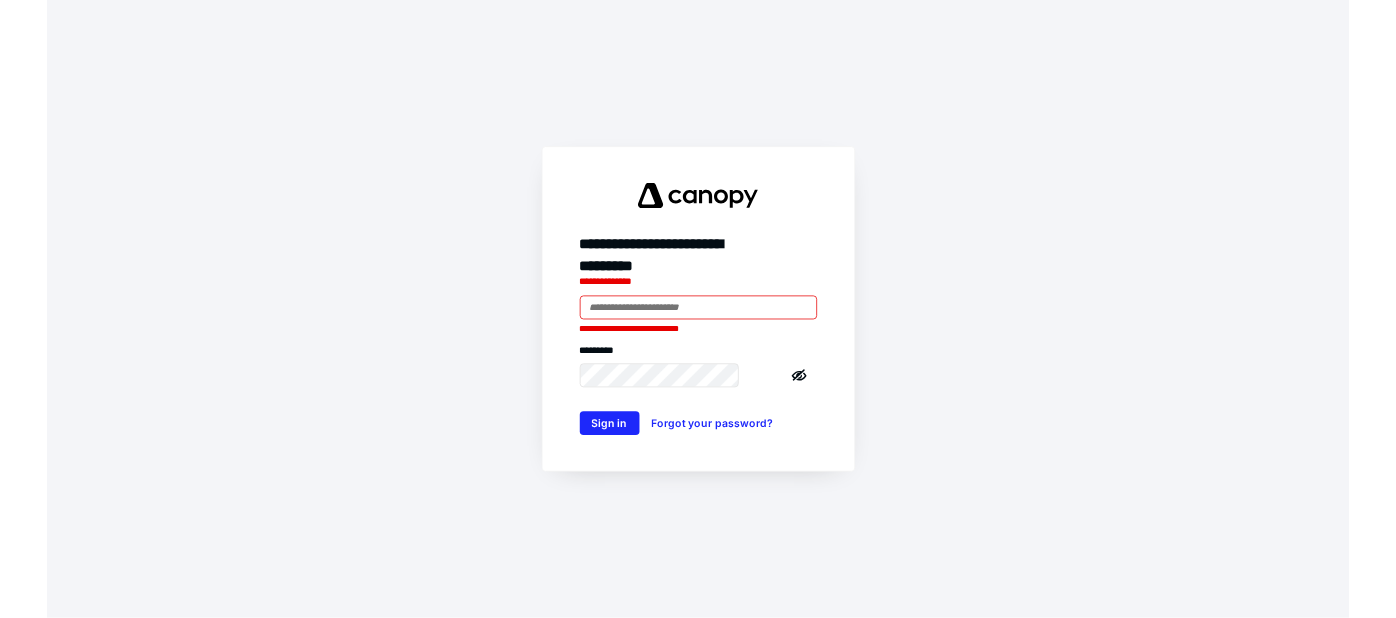 scroll, scrollTop: 0, scrollLeft: 0, axis: both 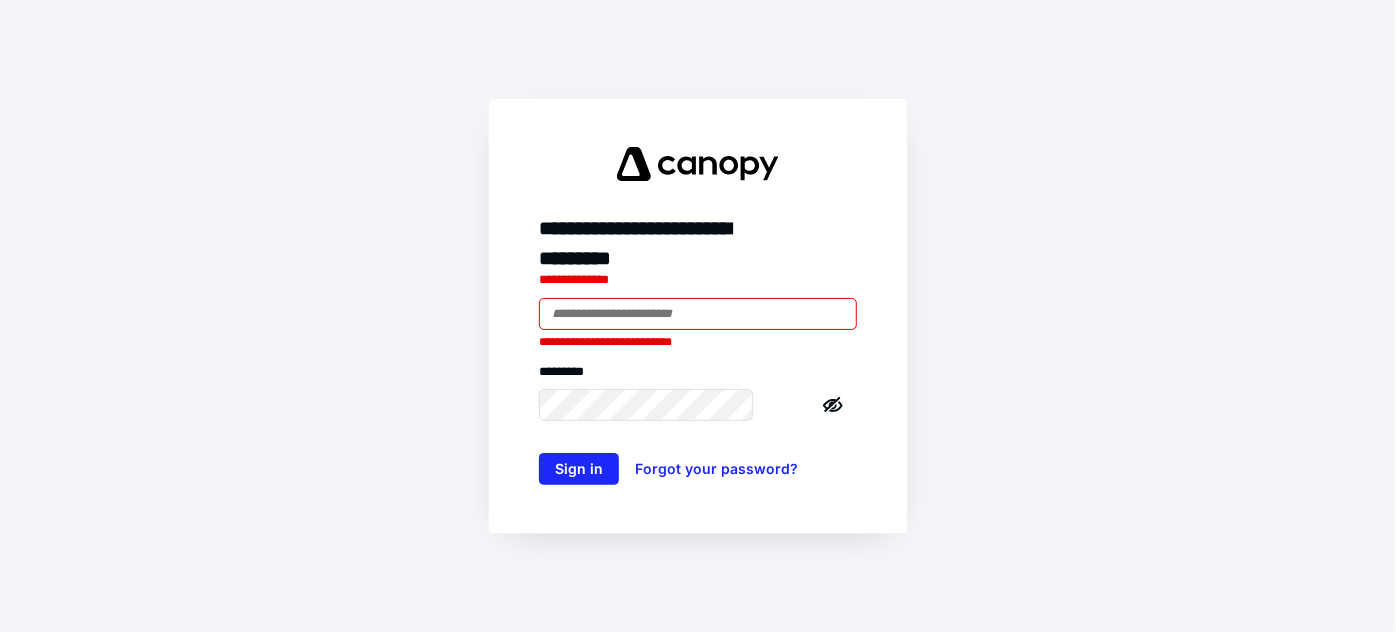 click at bounding box center (698, 314) 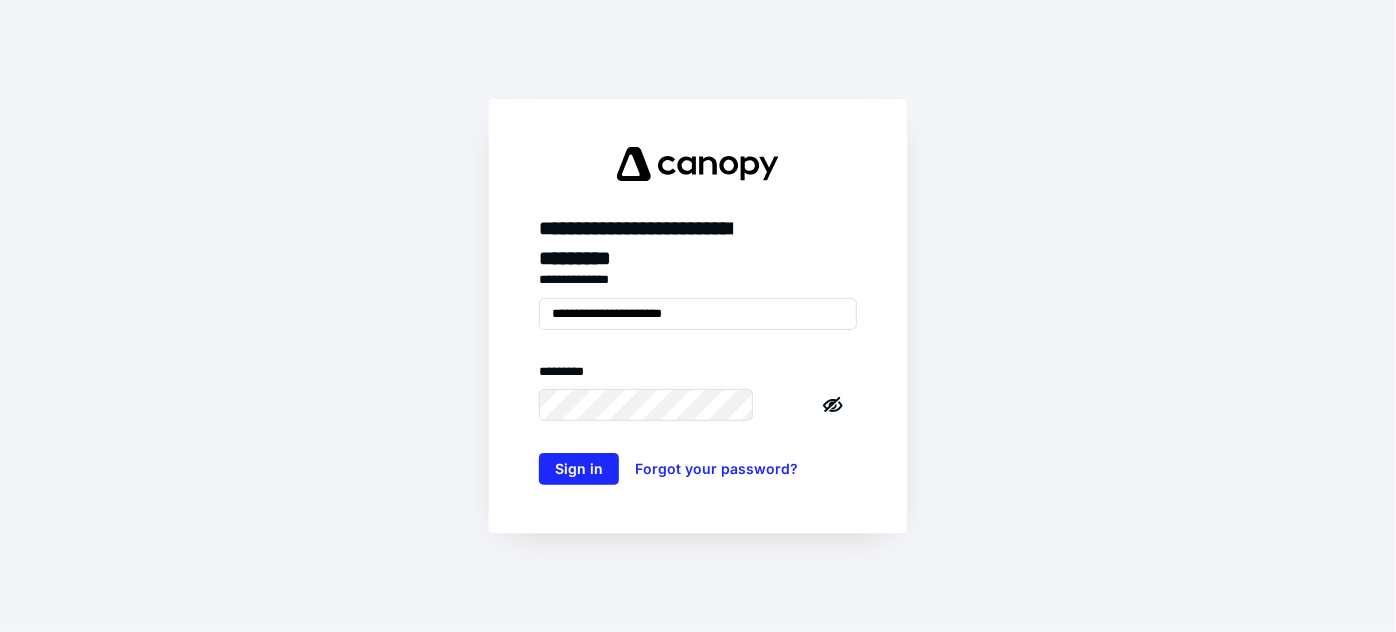 click on "Sign in" at bounding box center (579, 469) 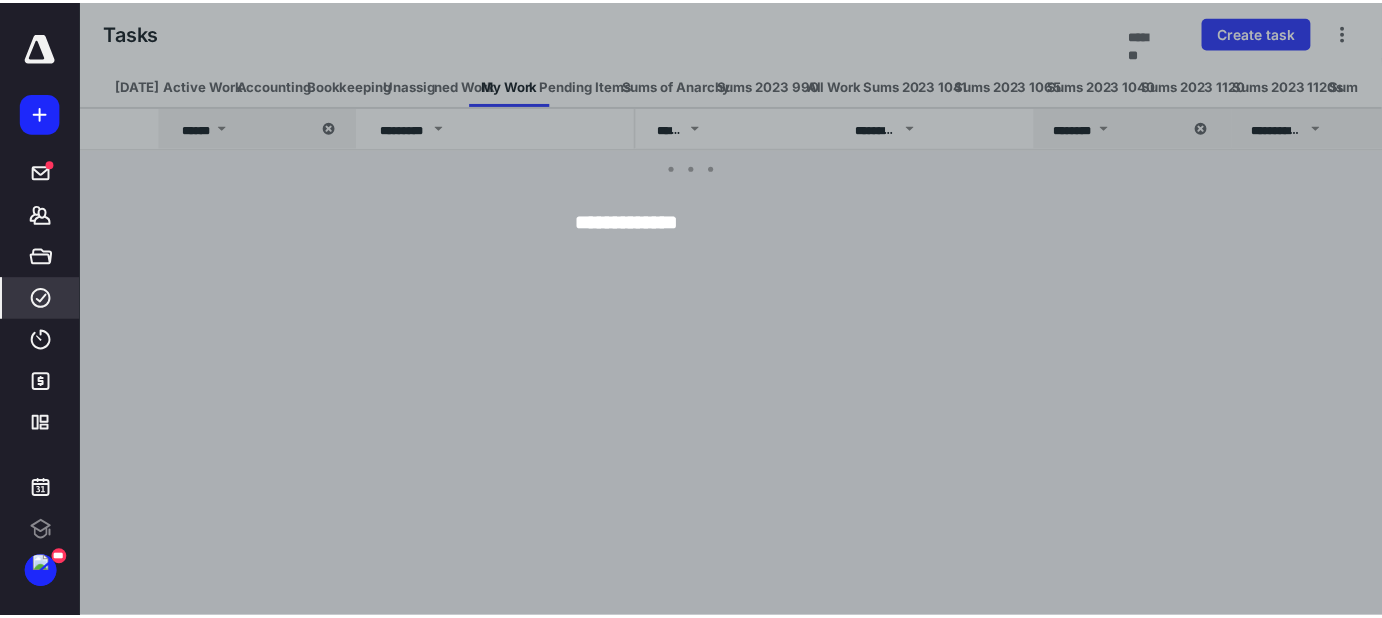 scroll, scrollTop: 0, scrollLeft: 0, axis: both 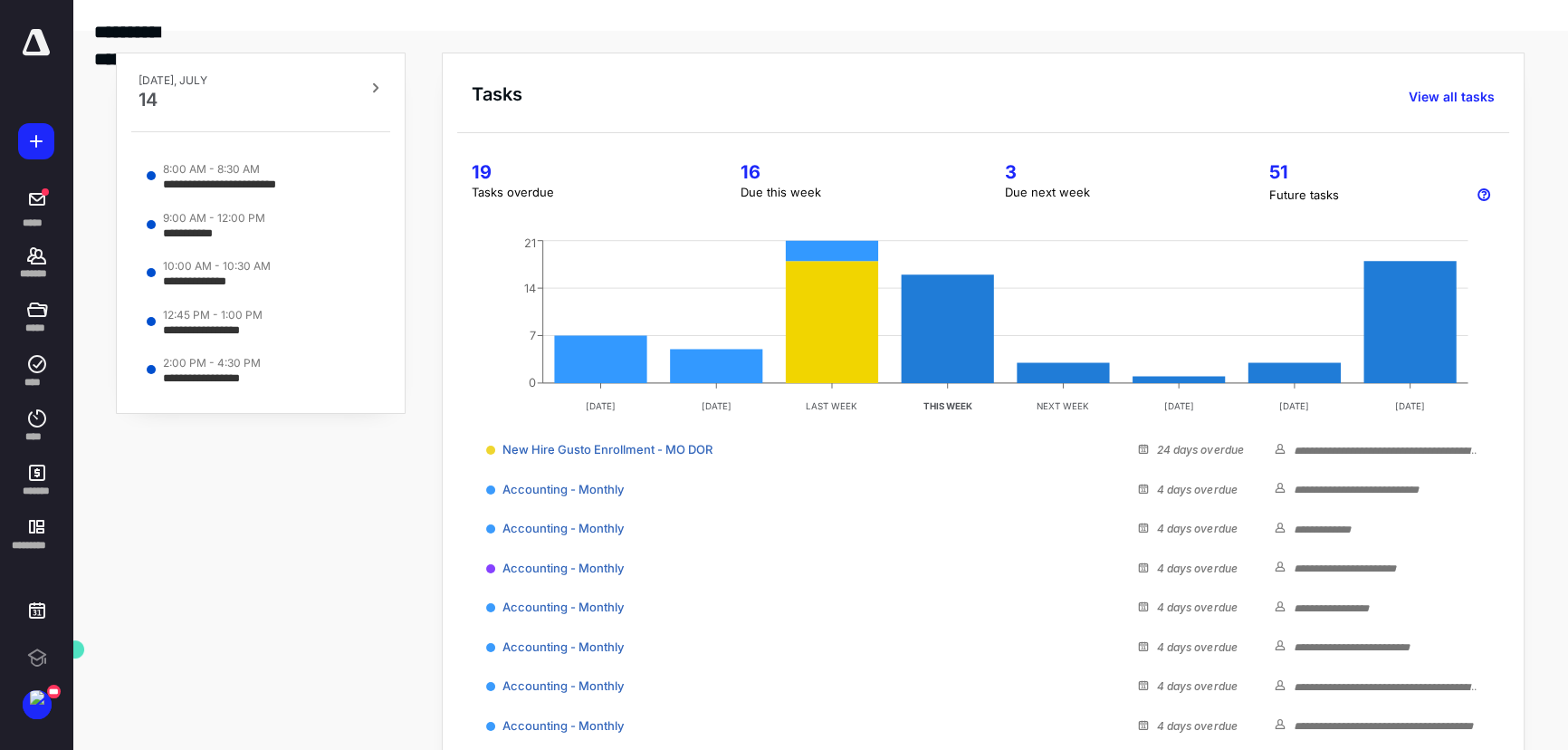 click on "19" at bounding box center (584, 172) 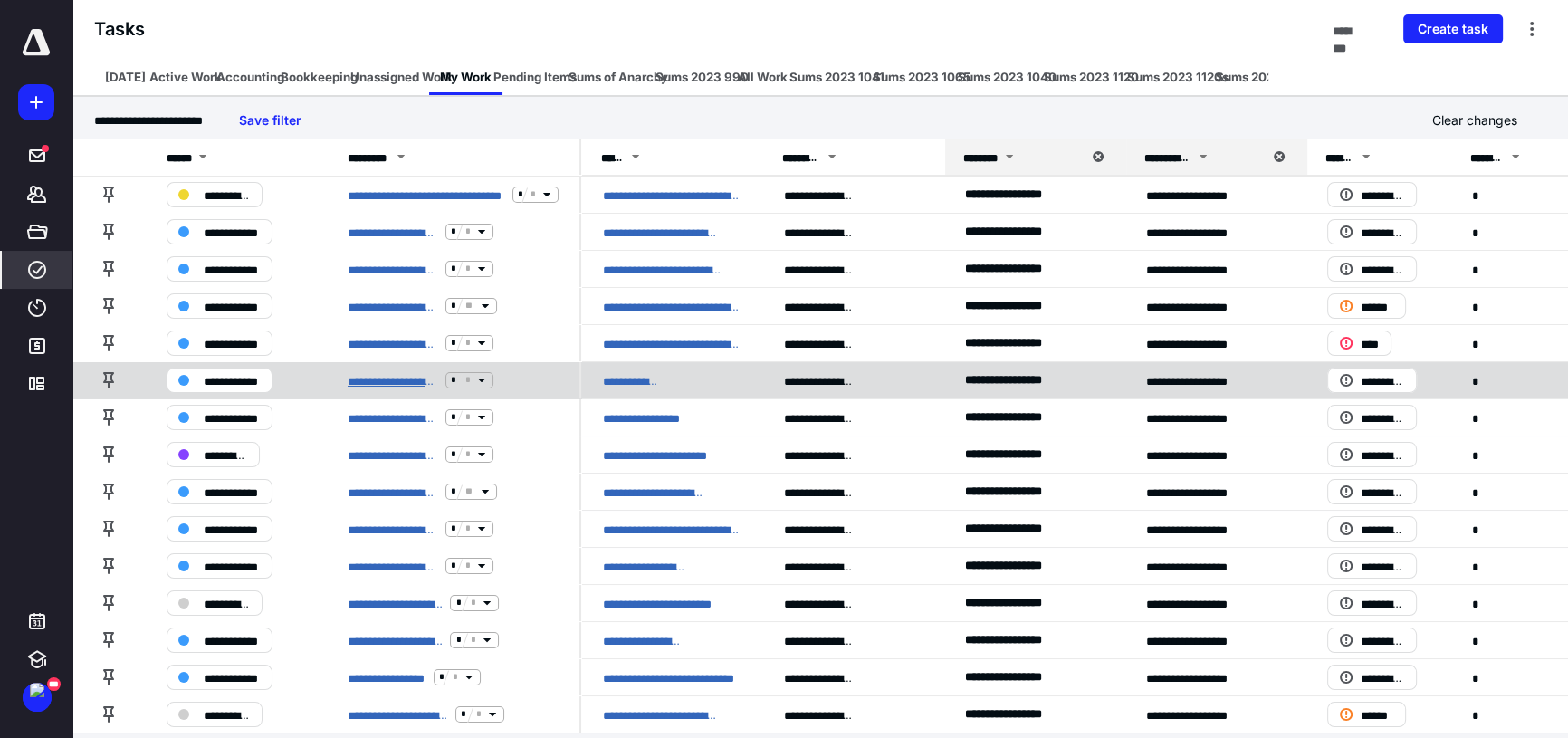 scroll, scrollTop: 7, scrollLeft: 0, axis: vertical 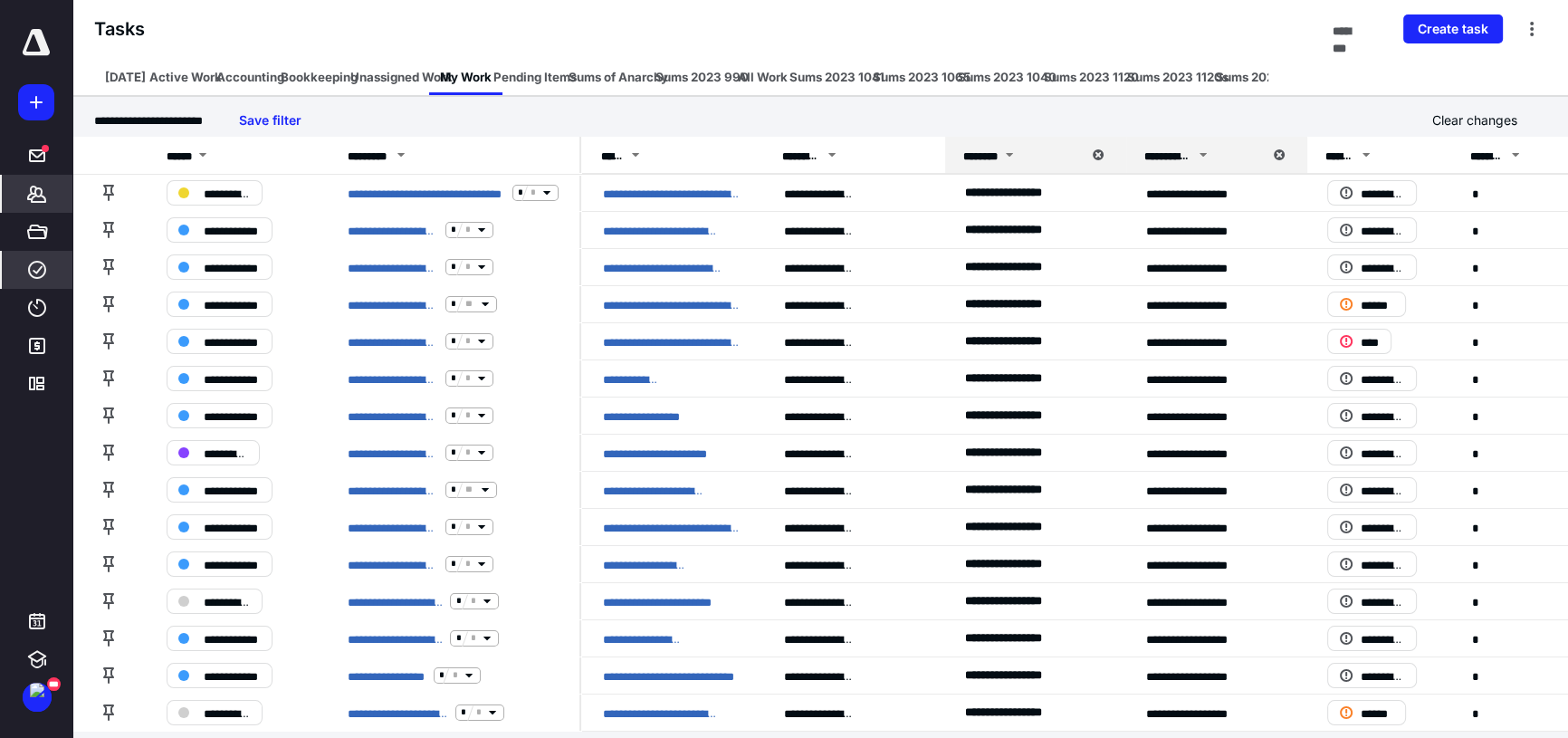 click on "*******" at bounding box center [0, 0] 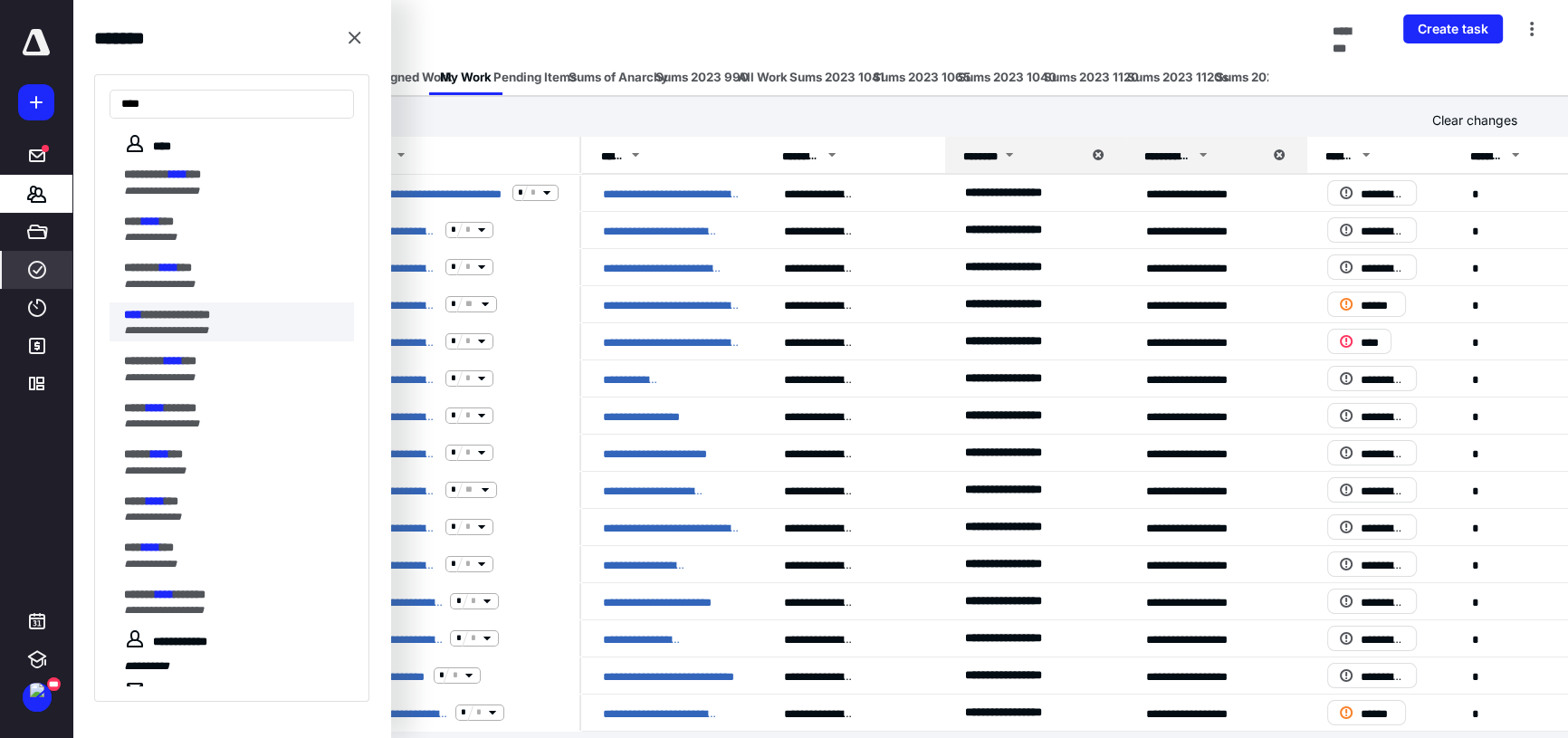 type on "****" 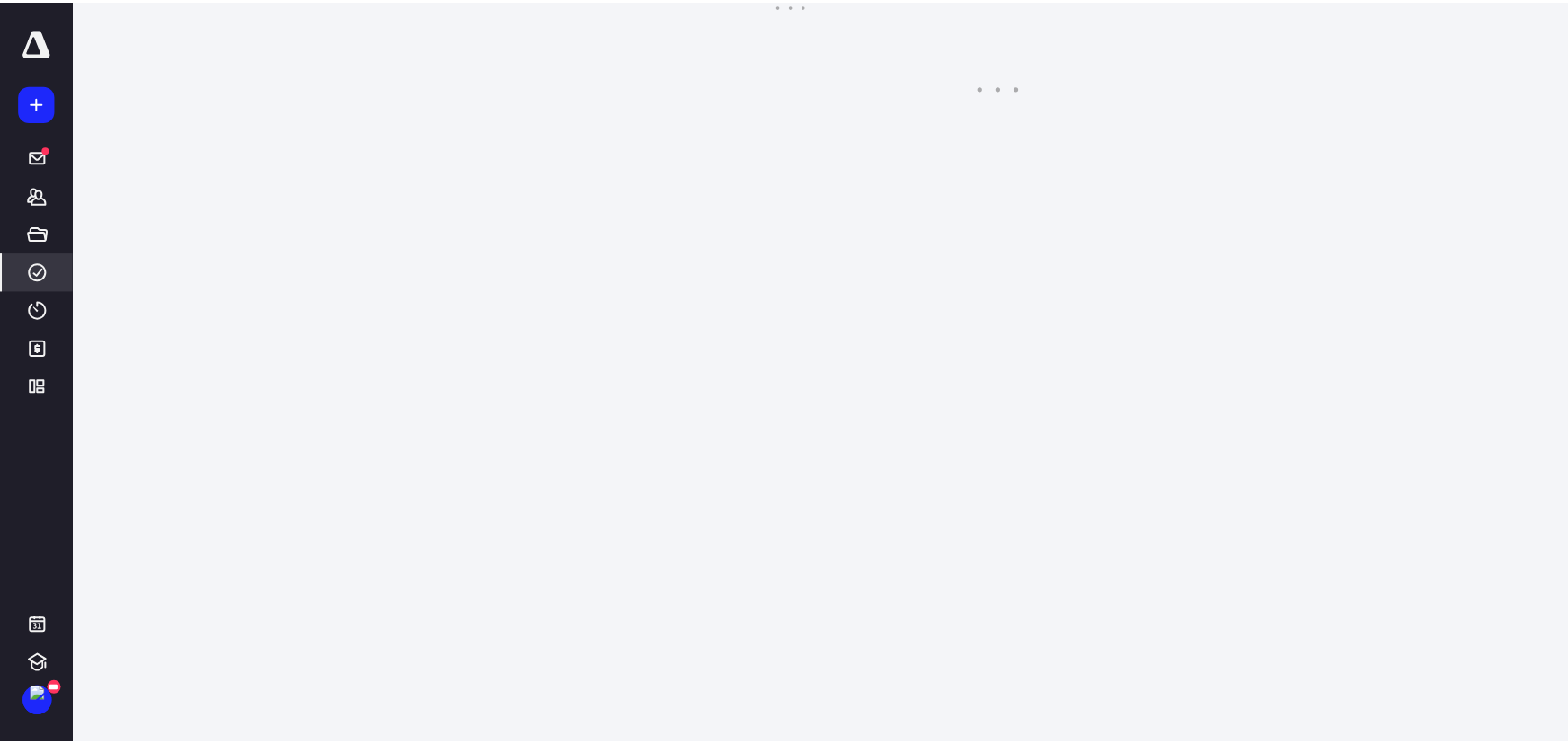scroll, scrollTop: 0, scrollLeft: 0, axis: both 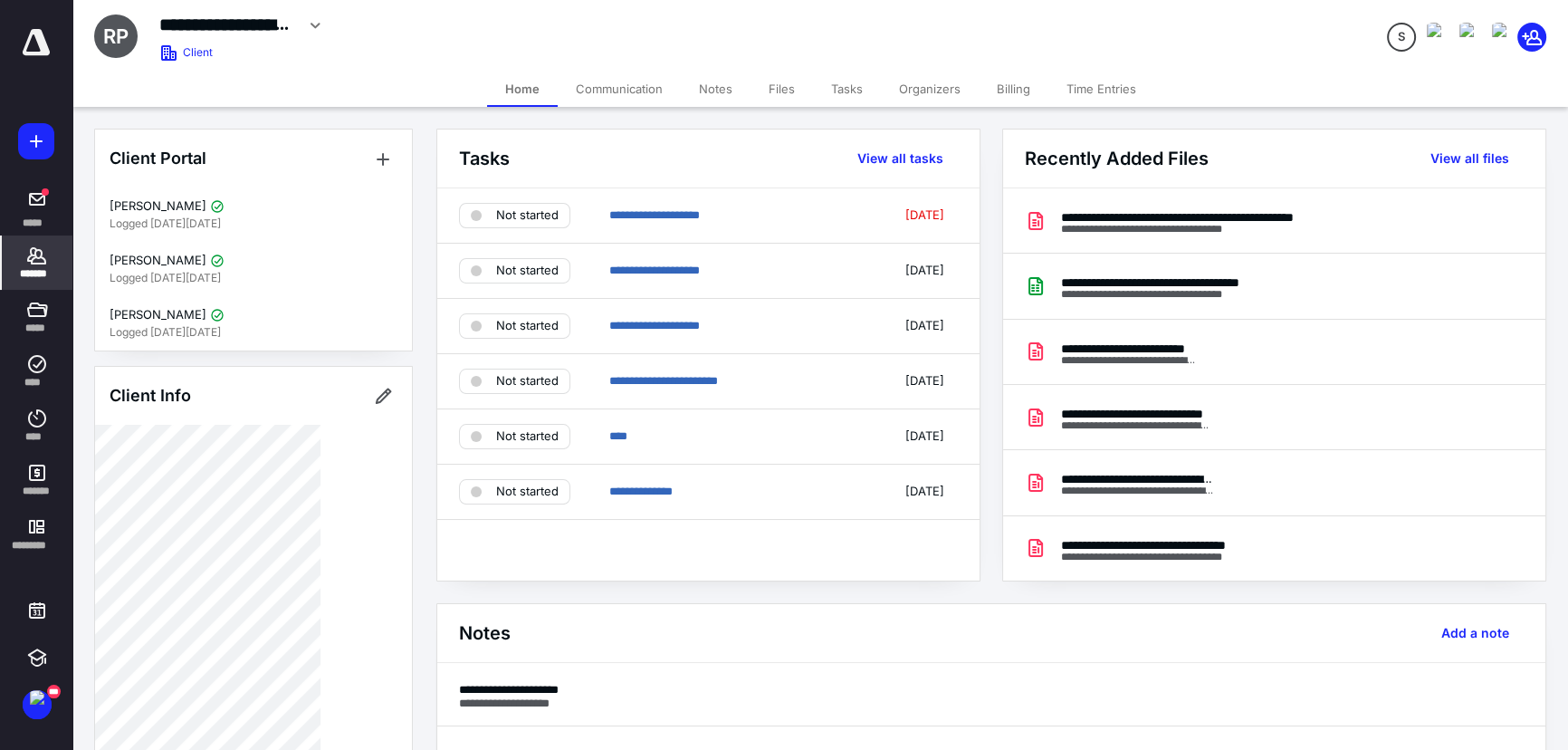 click on "Files" at bounding box center [781, 89] 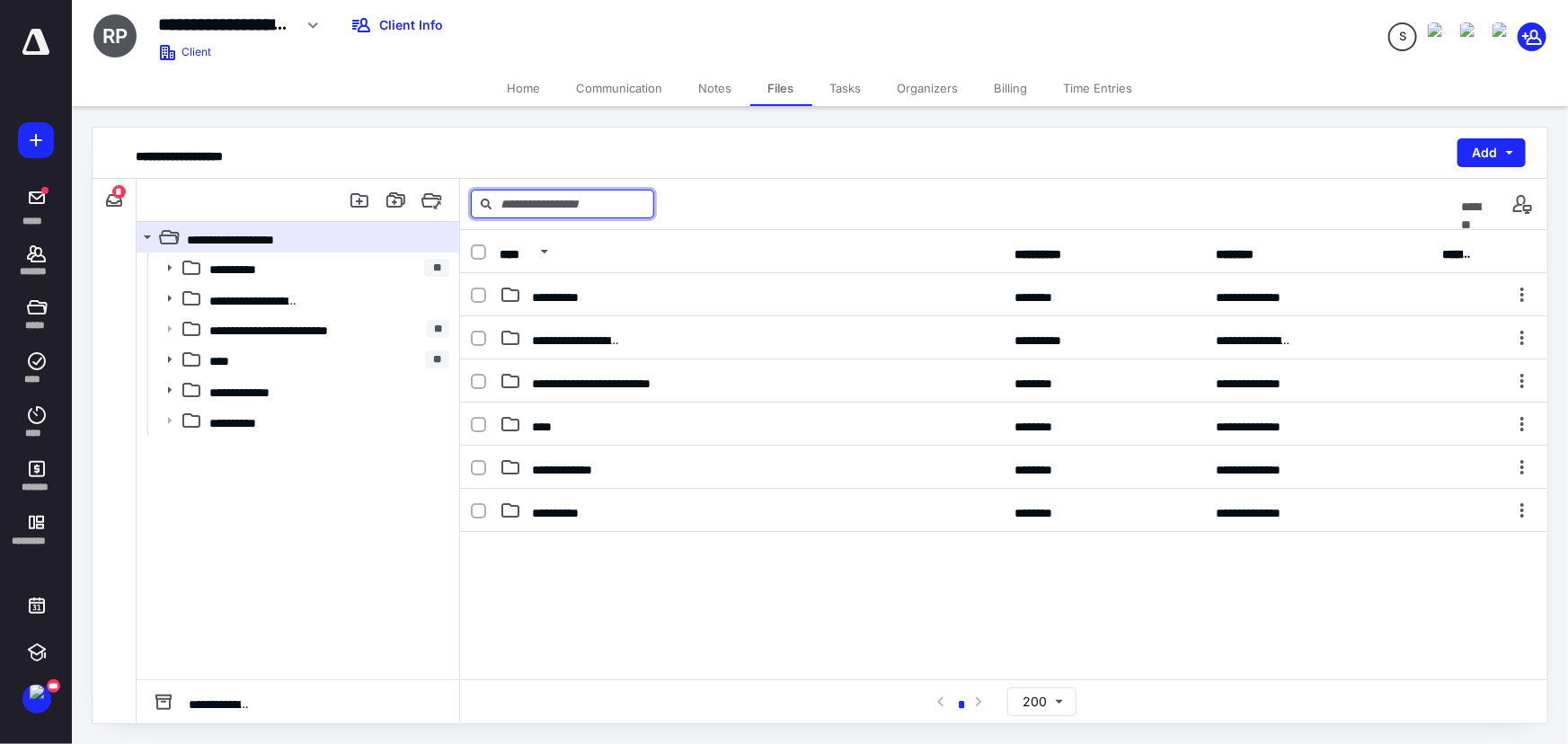 click at bounding box center [563, 204] 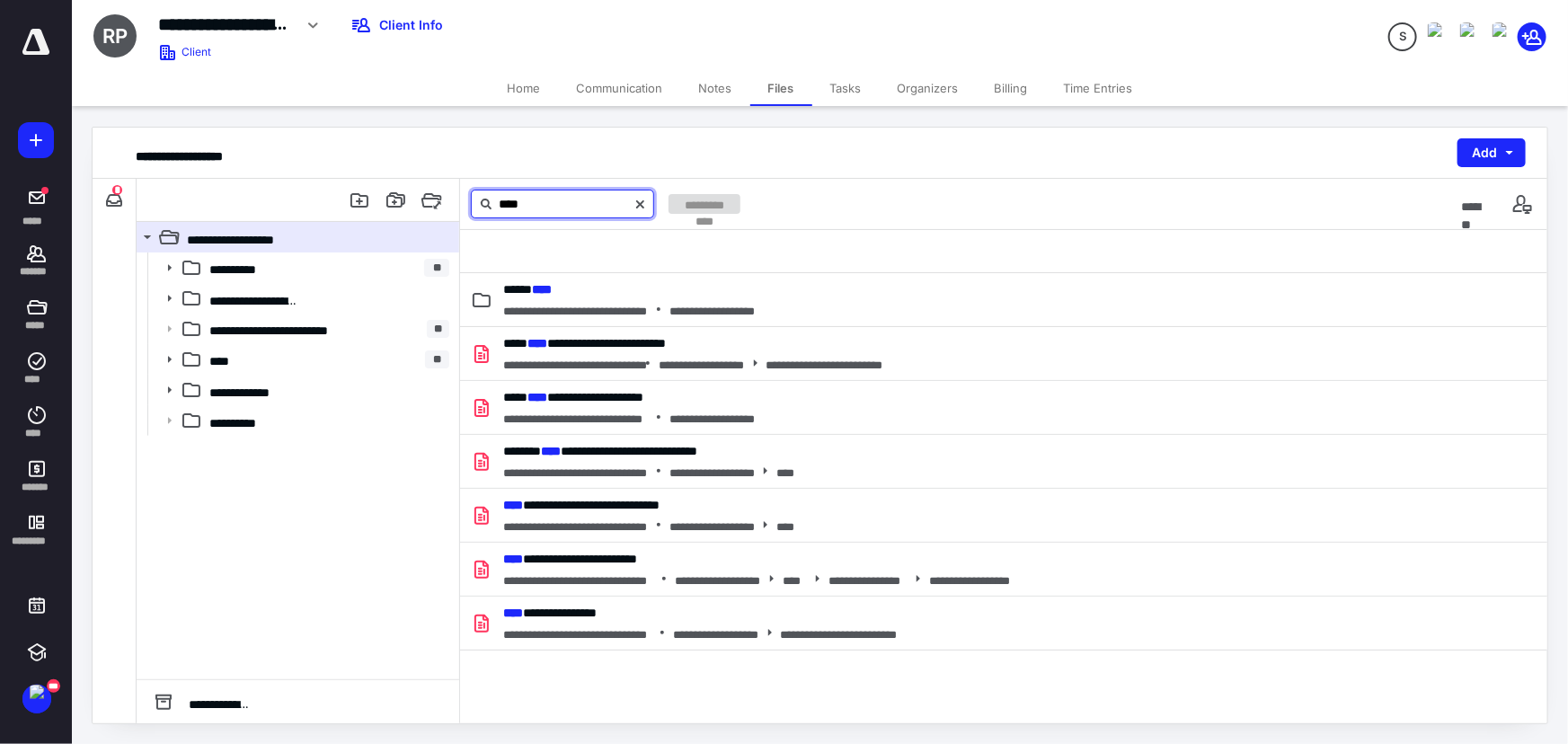 type on "****" 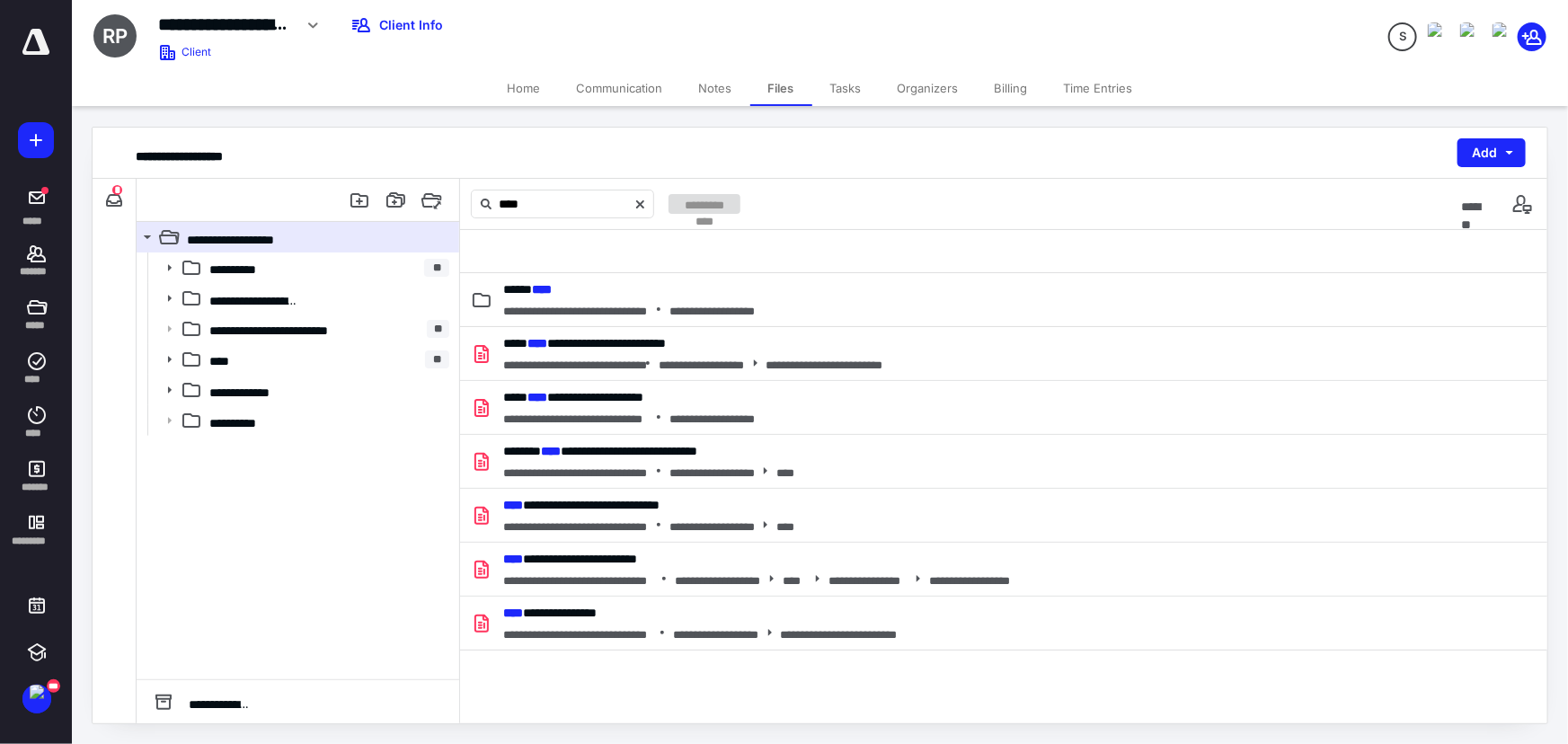 click on "*" at bounding box center [117, 190] 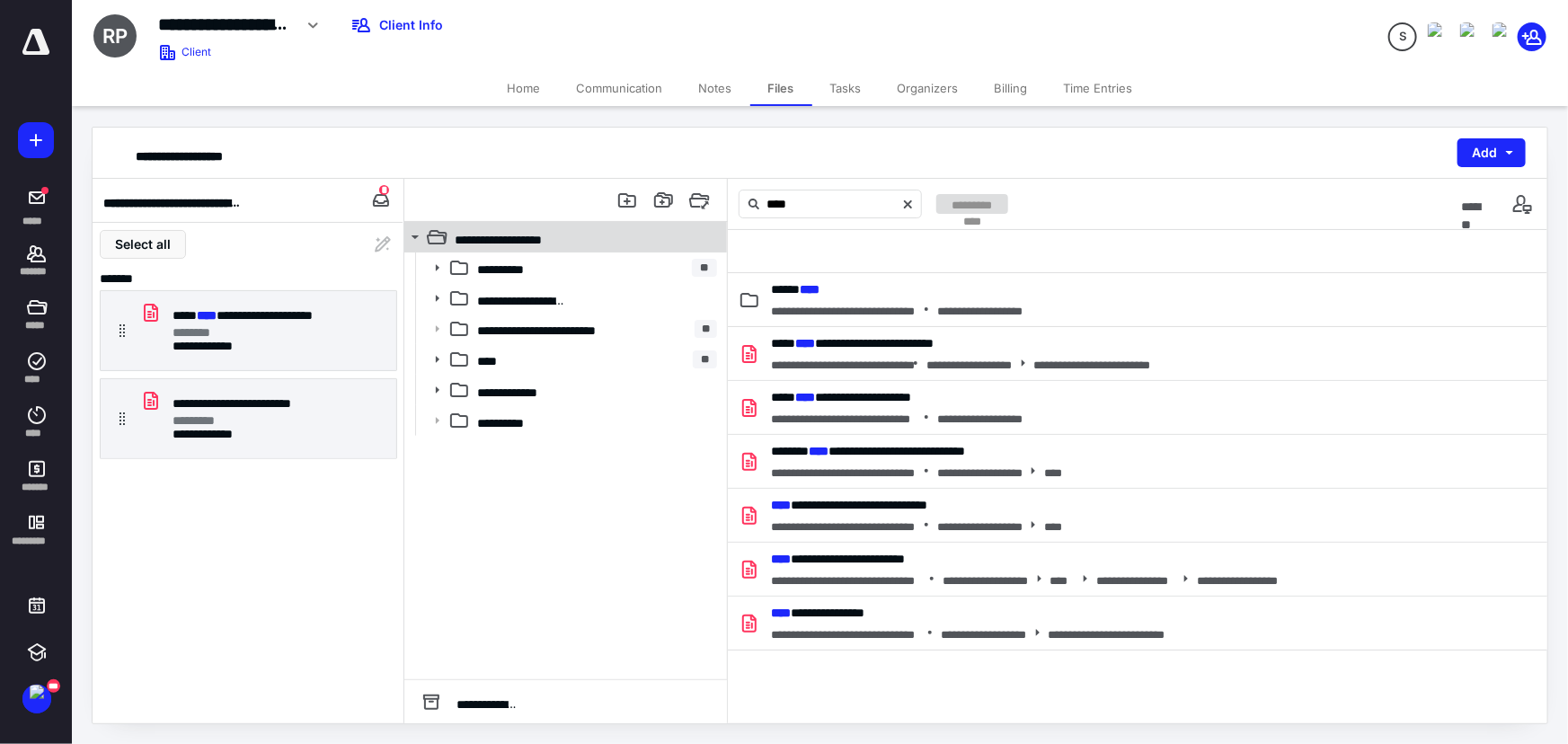 click on "**********" at bounding box center [555, 237] 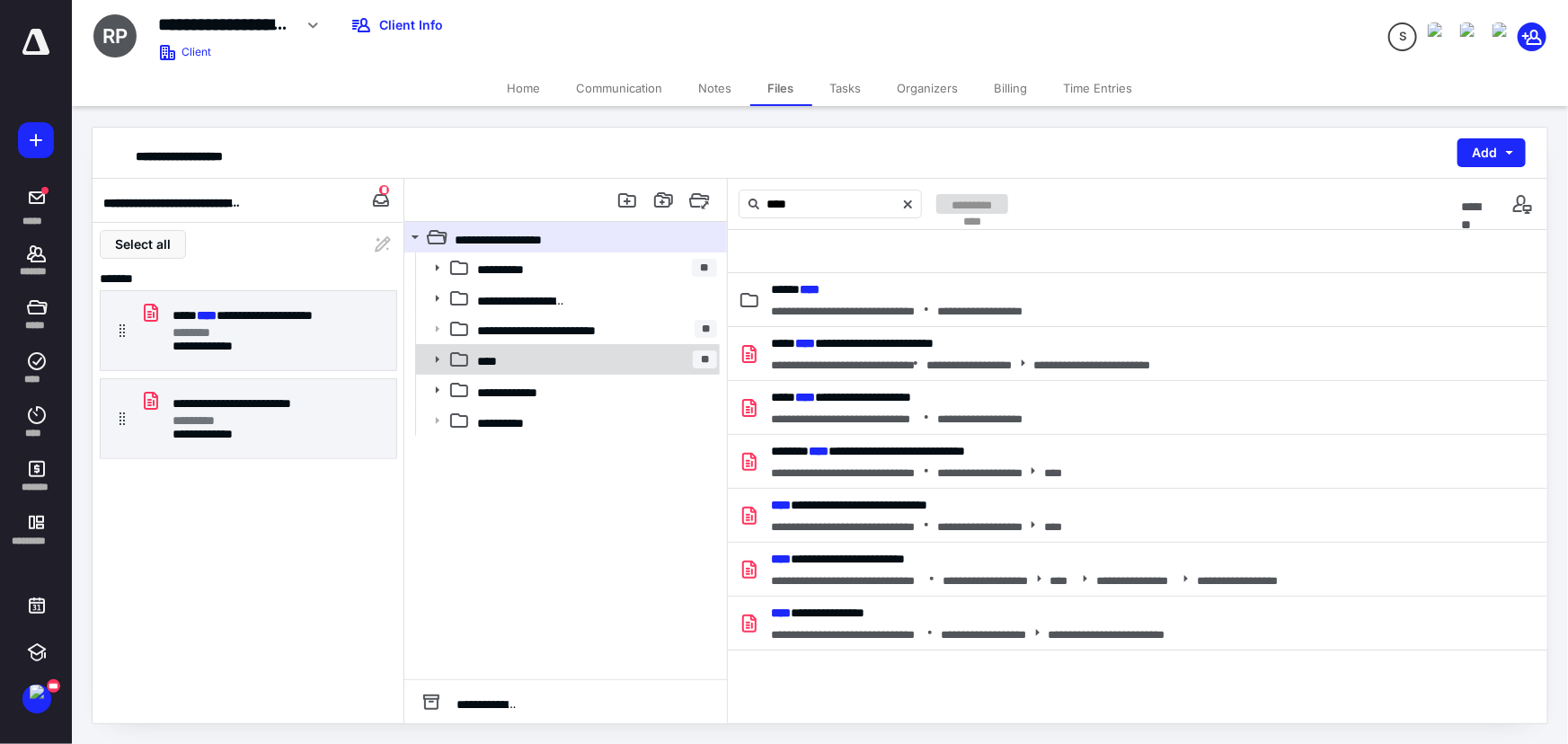 click on "**** **" at bounding box center (593, 359) 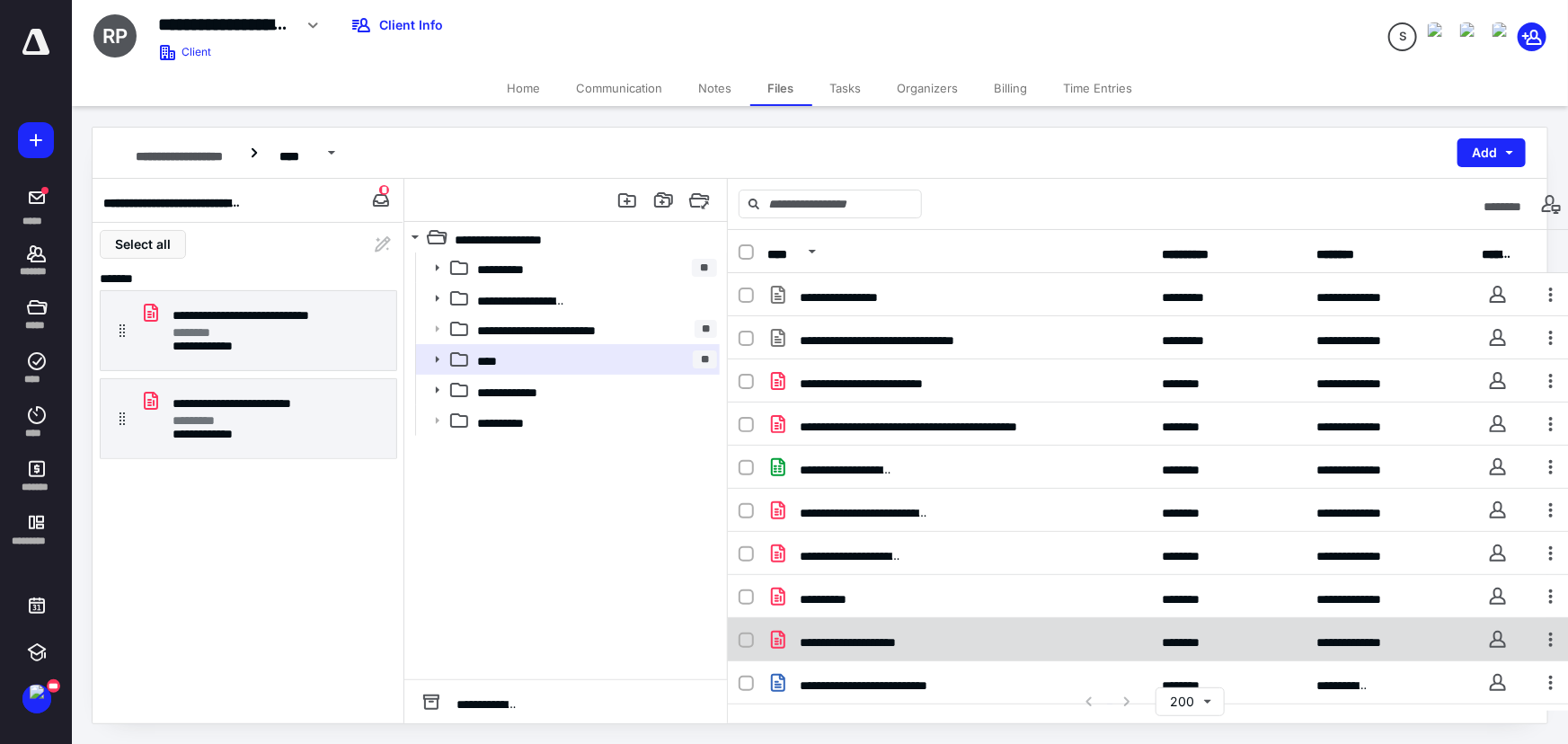 scroll, scrollTop: 828, scrollLeft: 0, axis: vertical 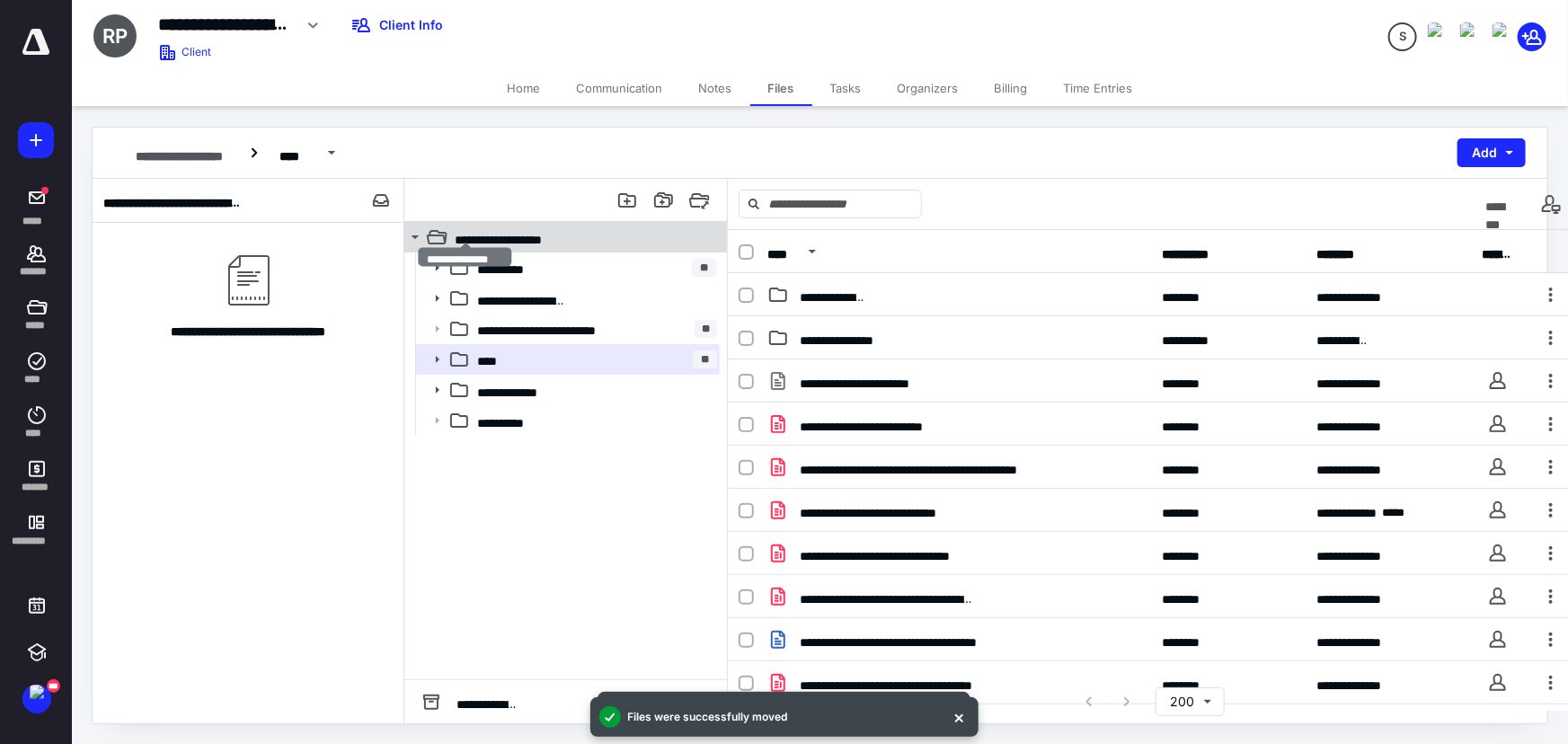 click on "**********" at bounding box center [501, 237] 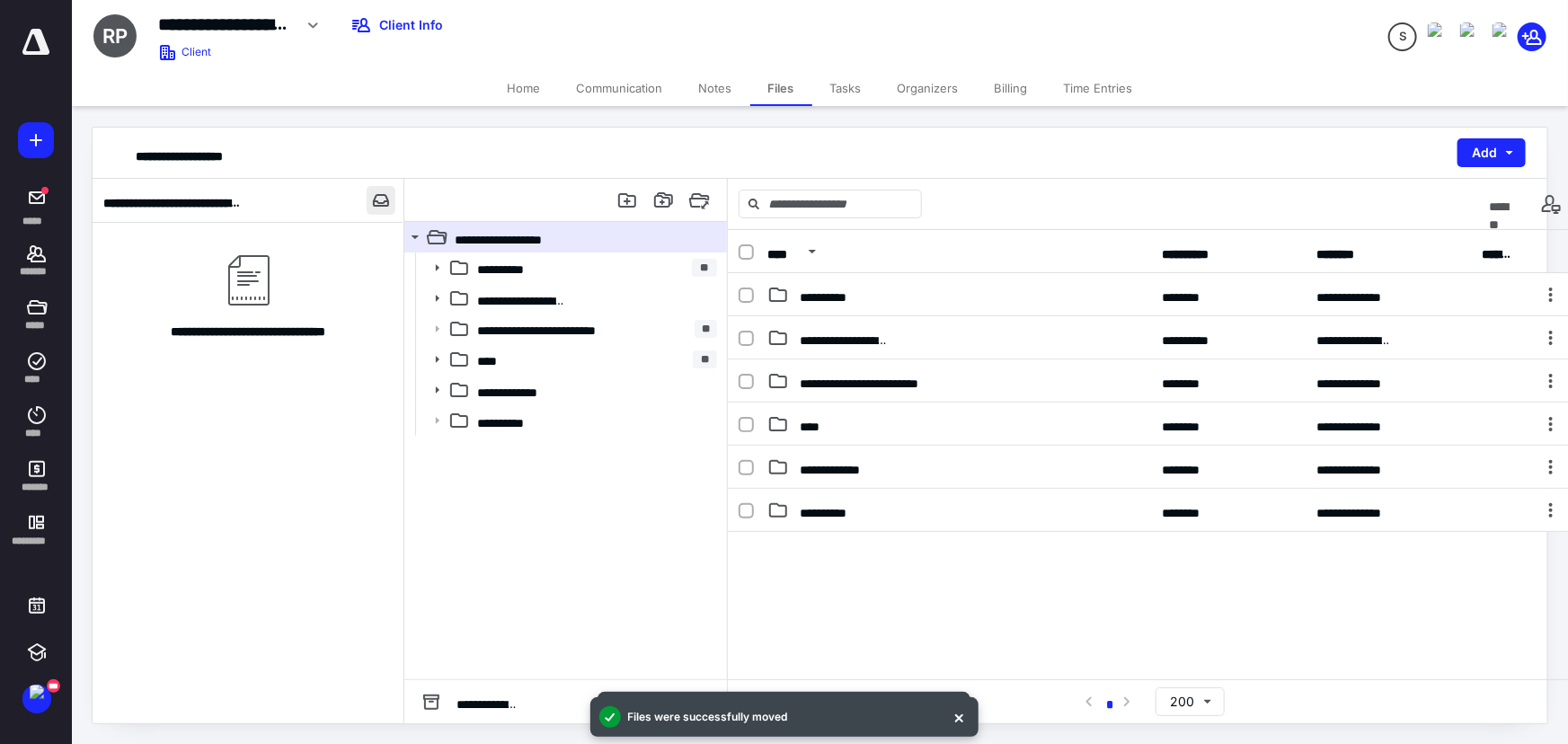 click at bounding box center (381, 200) 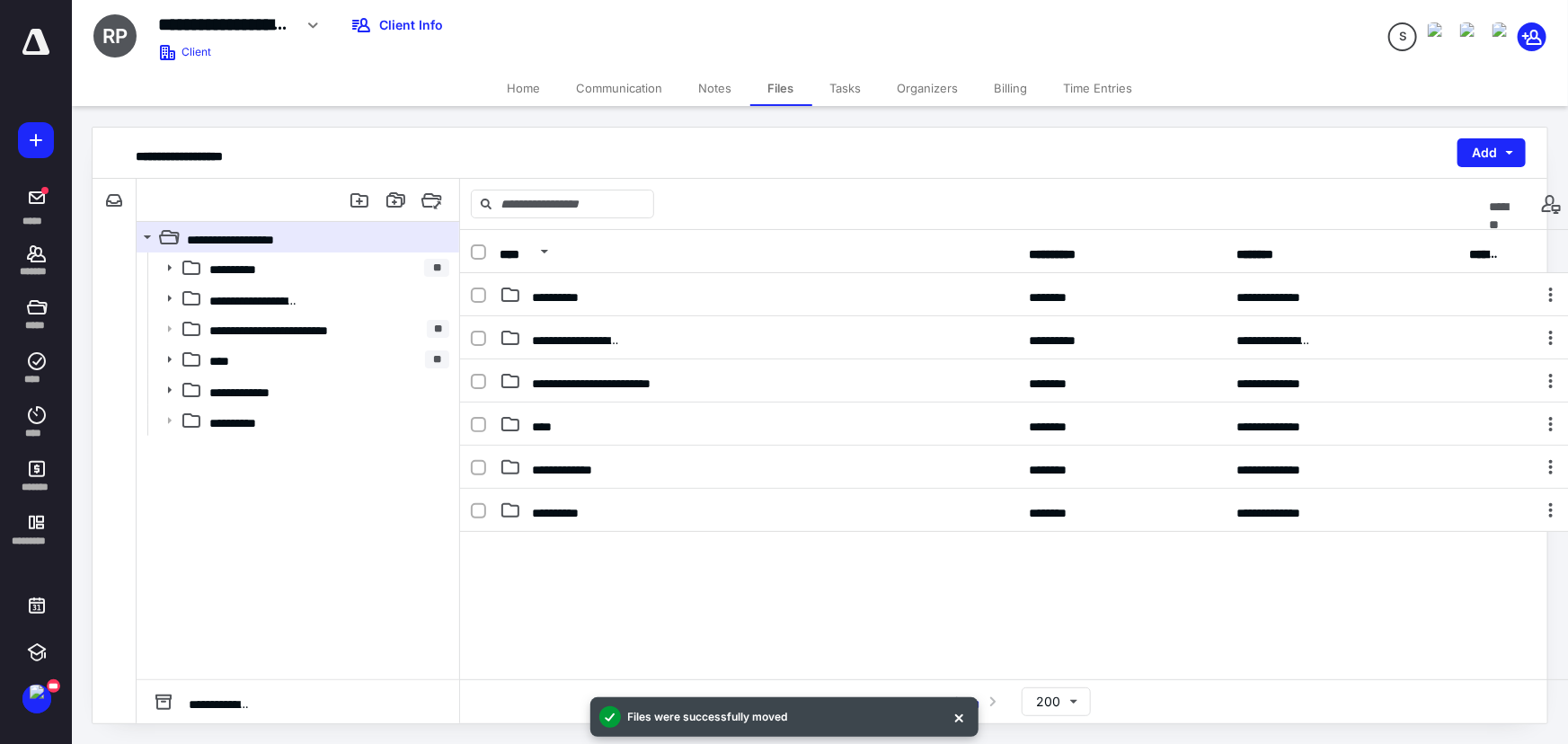 click on "Tasks" at bounding box center [846, 88] 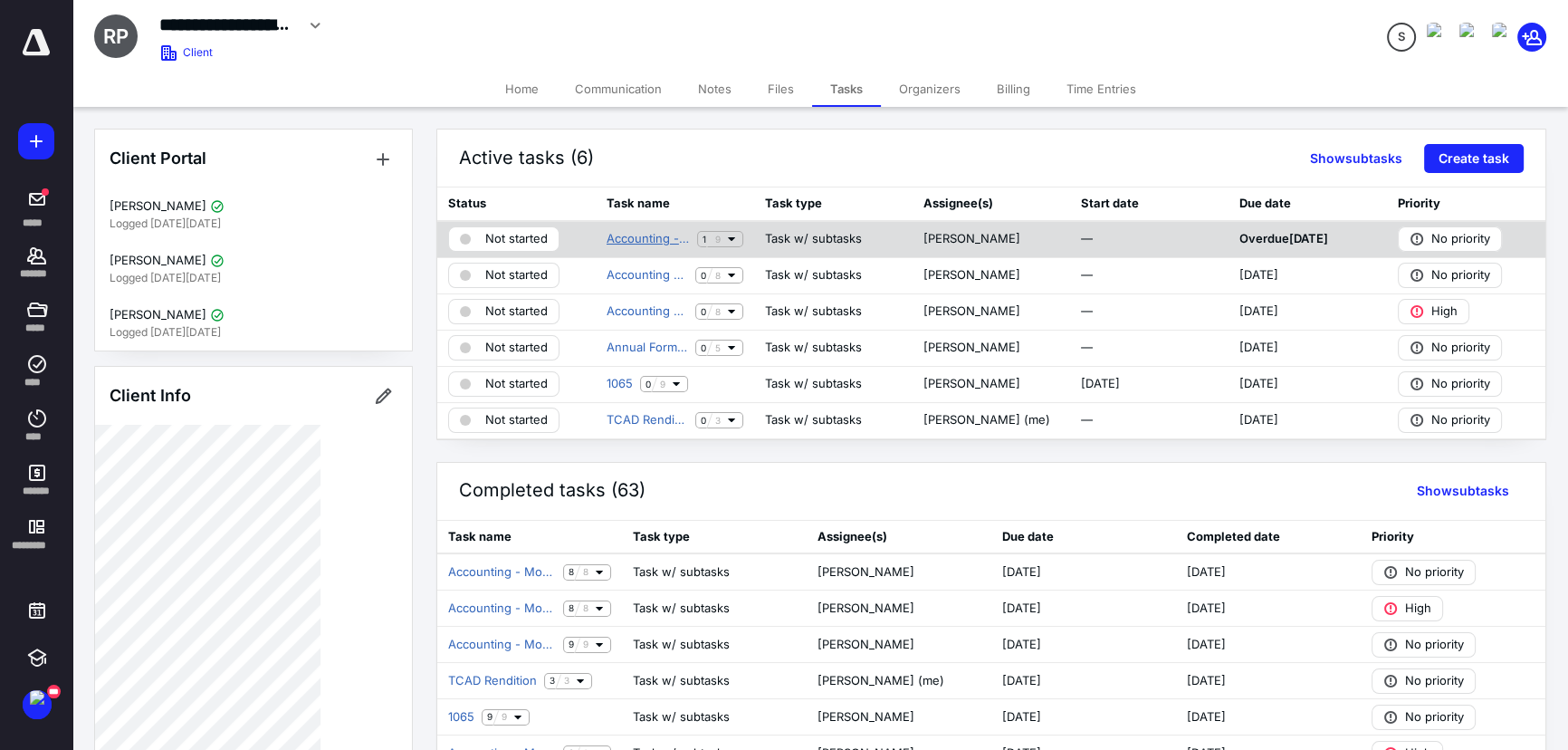 click on "Accounting - Monthly" at bounding box center [648, 239] 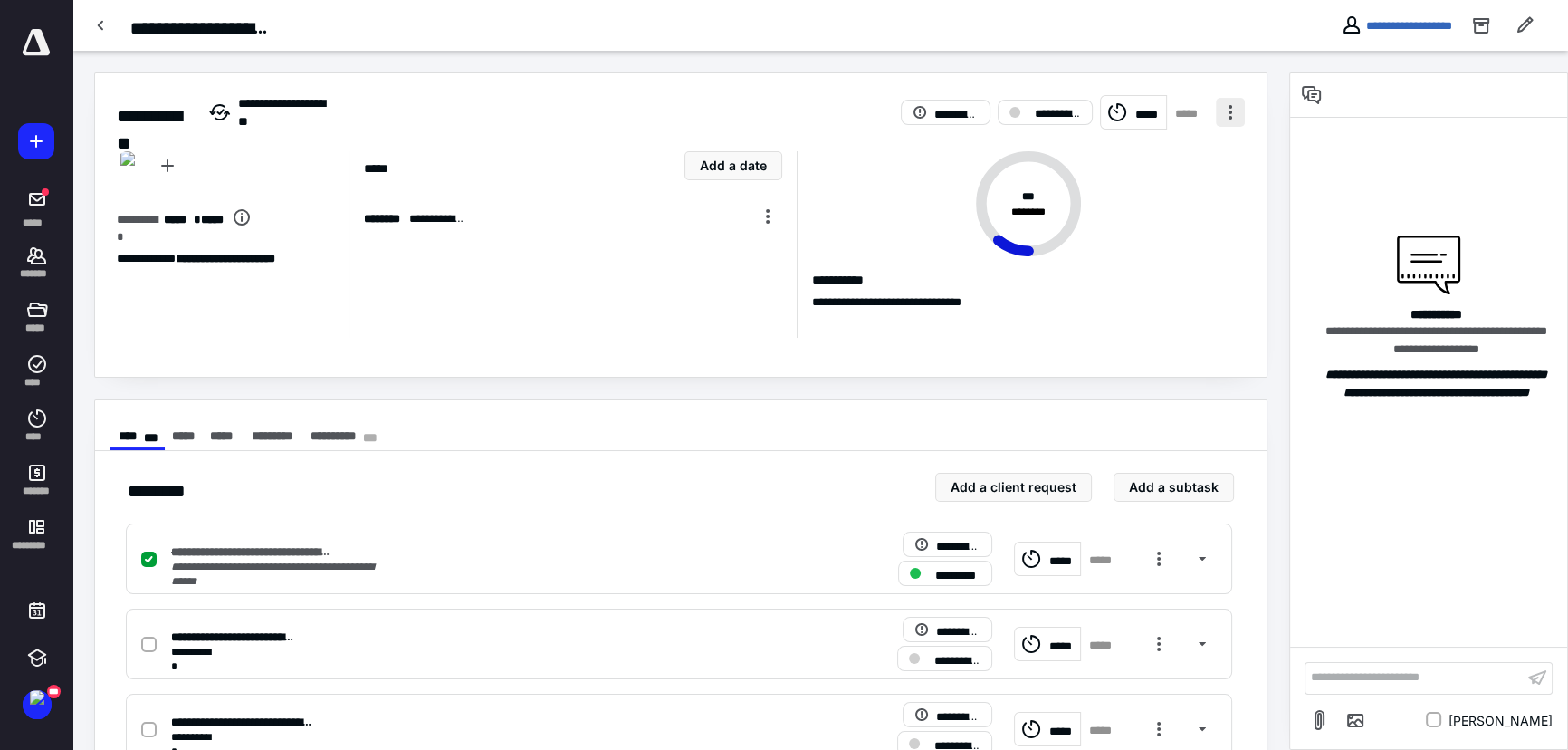 click at bounding box center (1230, 112) 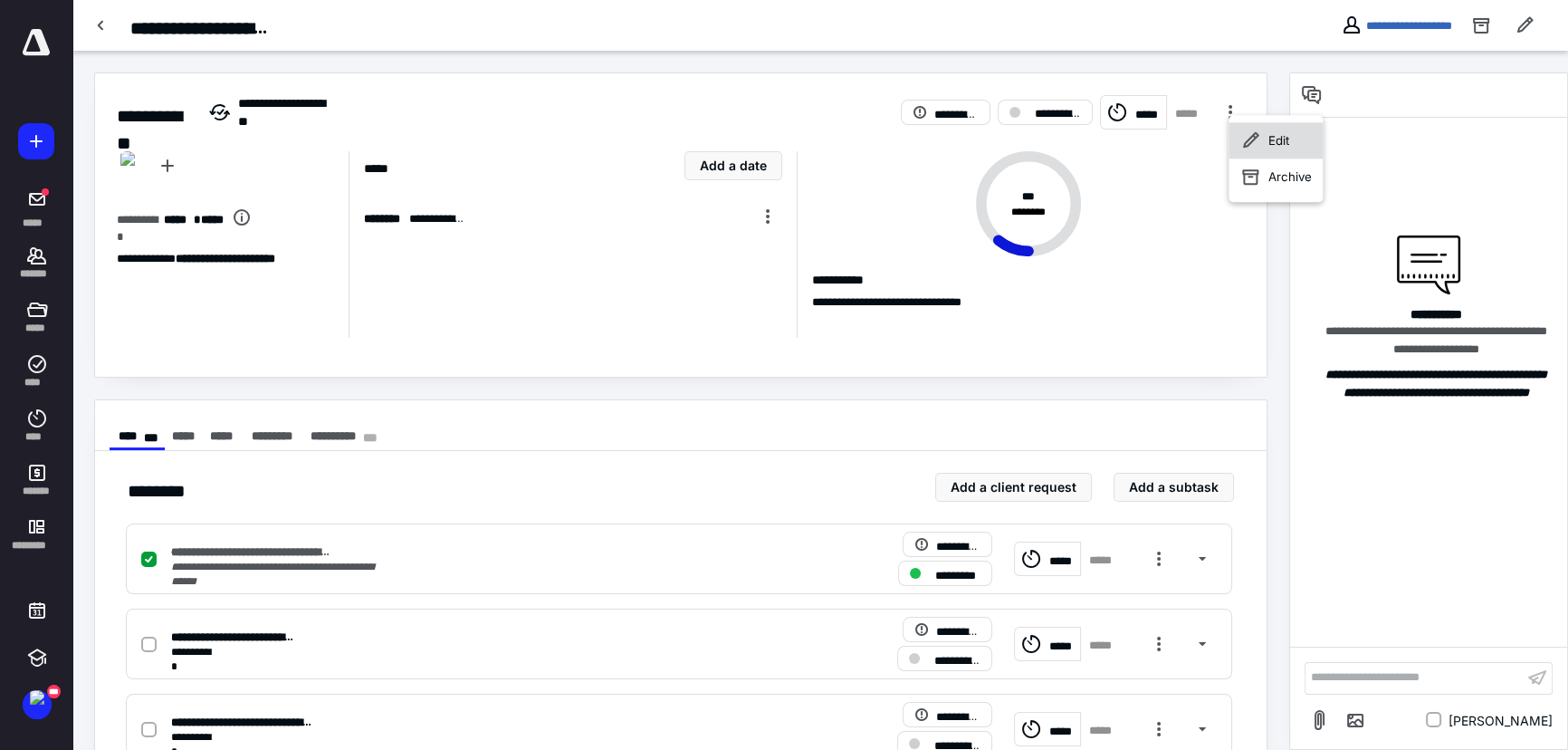 click 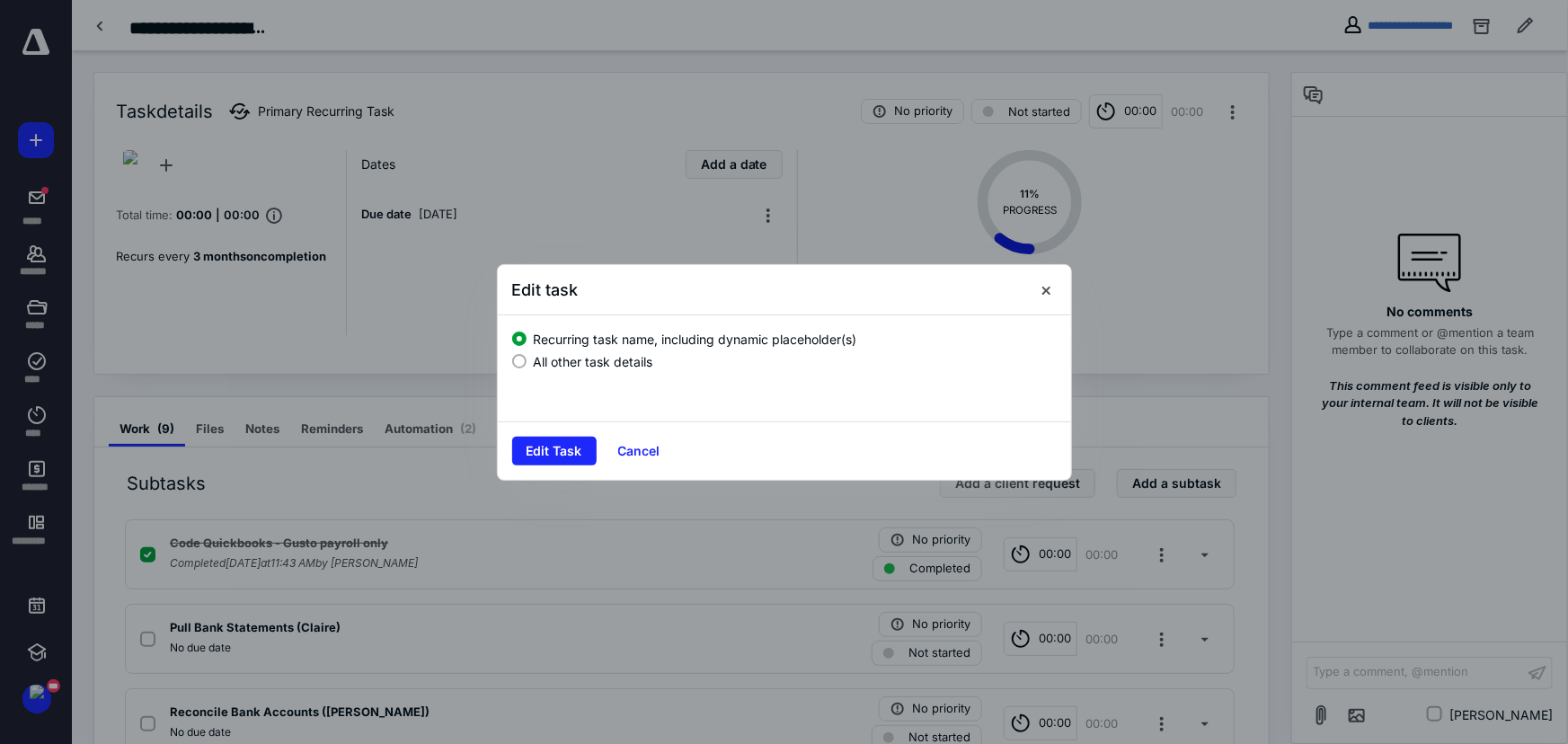 click on "All other task details" at bounding box center (593, 361) 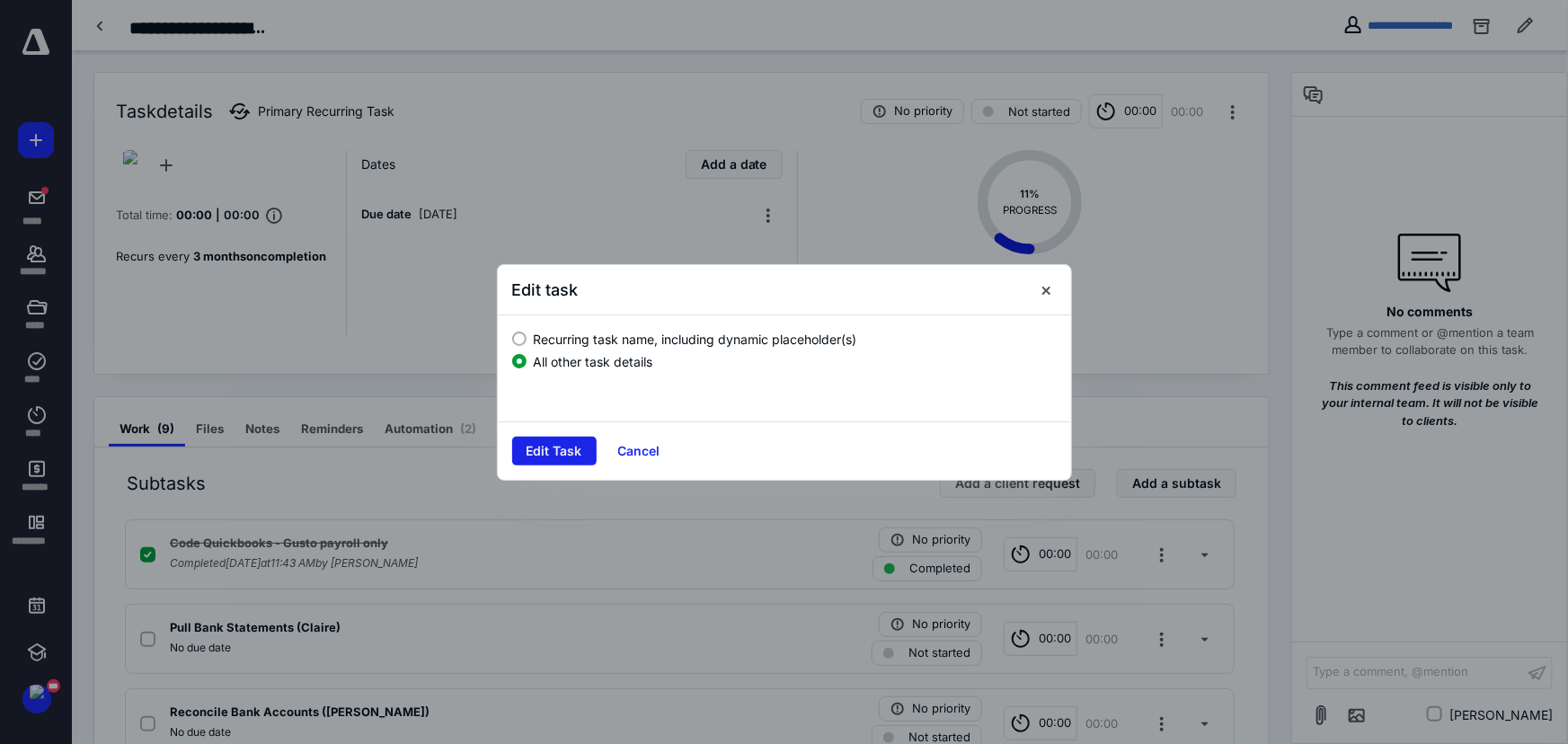 click on "Edit Task" at bounding box center (554, 451) 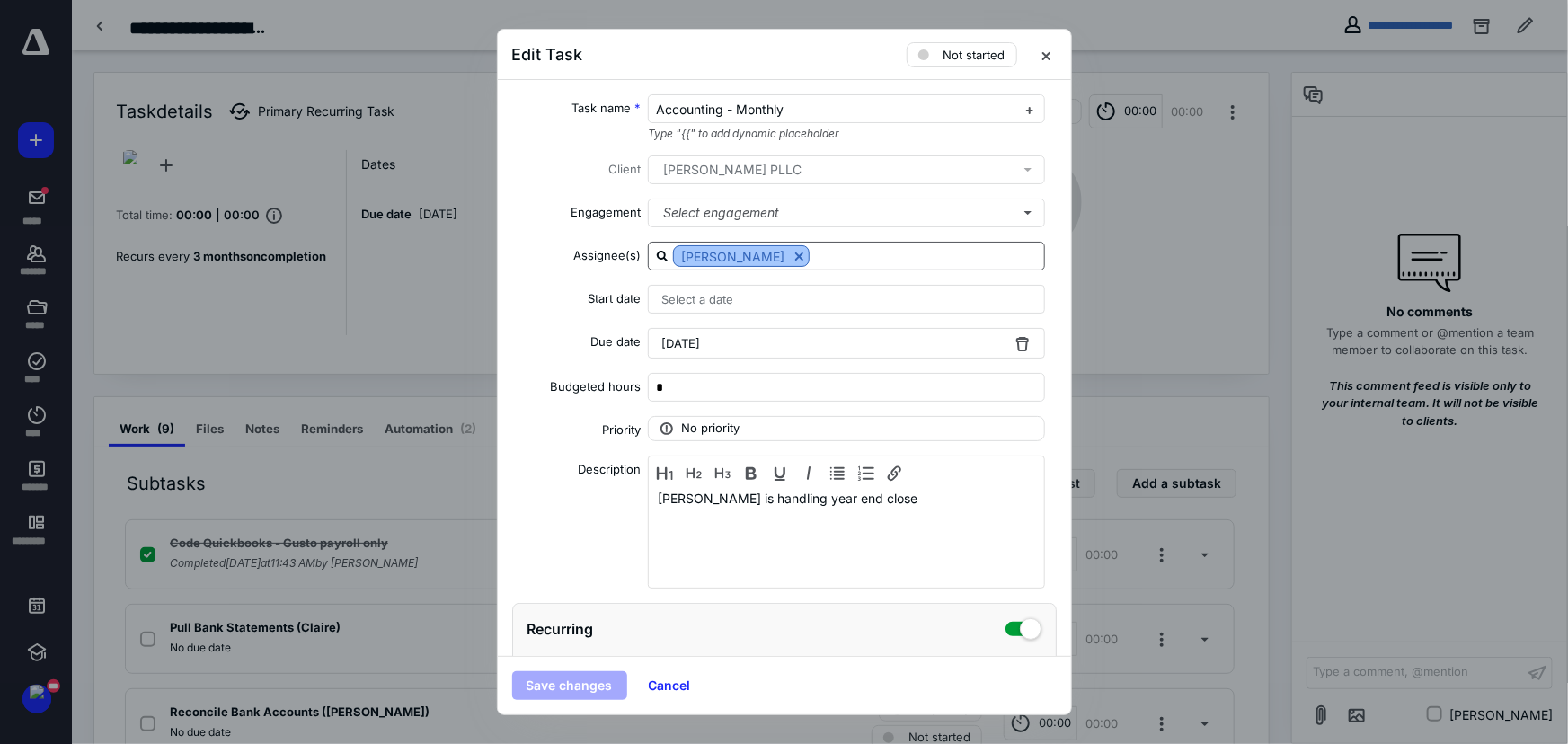click at bounding box center (799, 256) 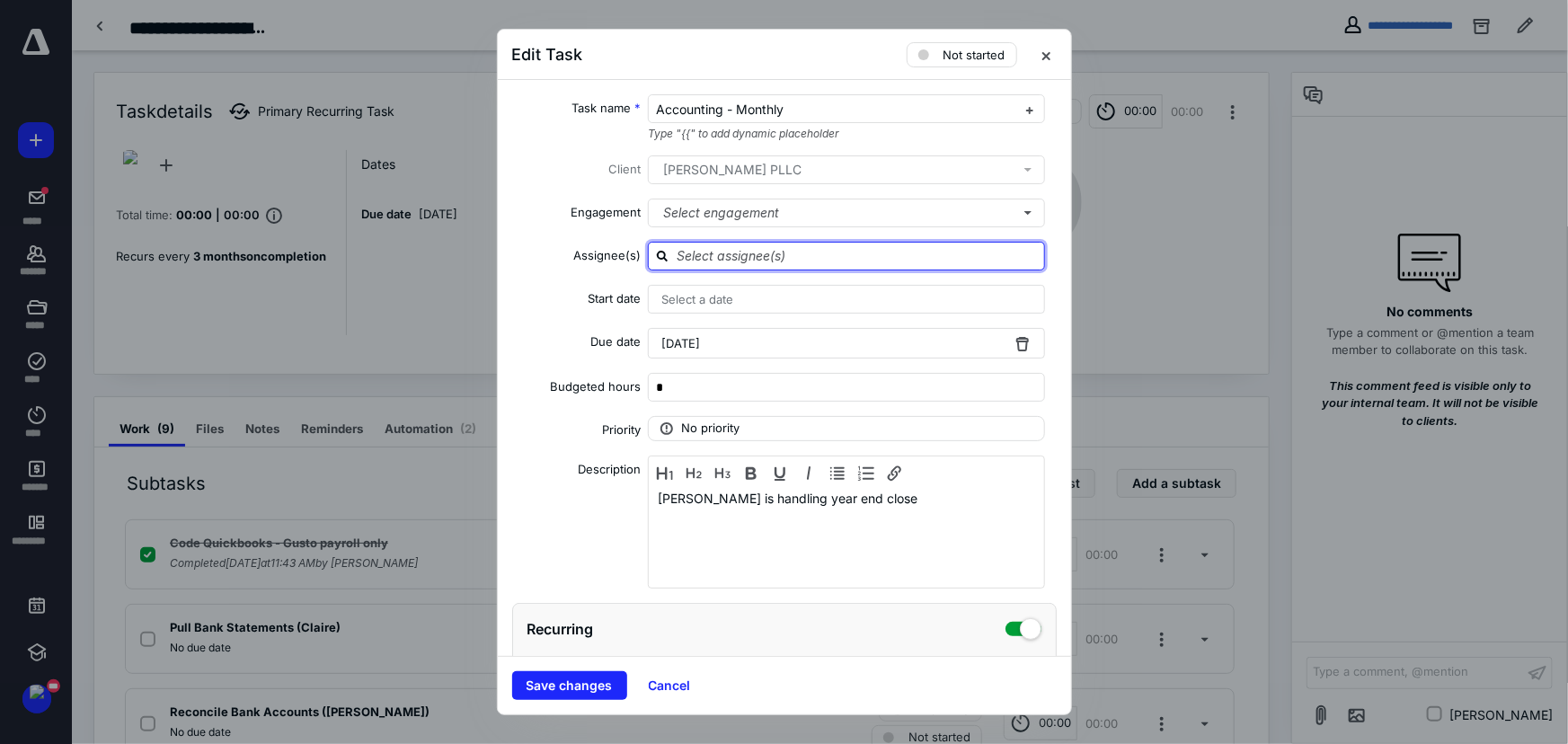 click at bounding box center [857, 255] 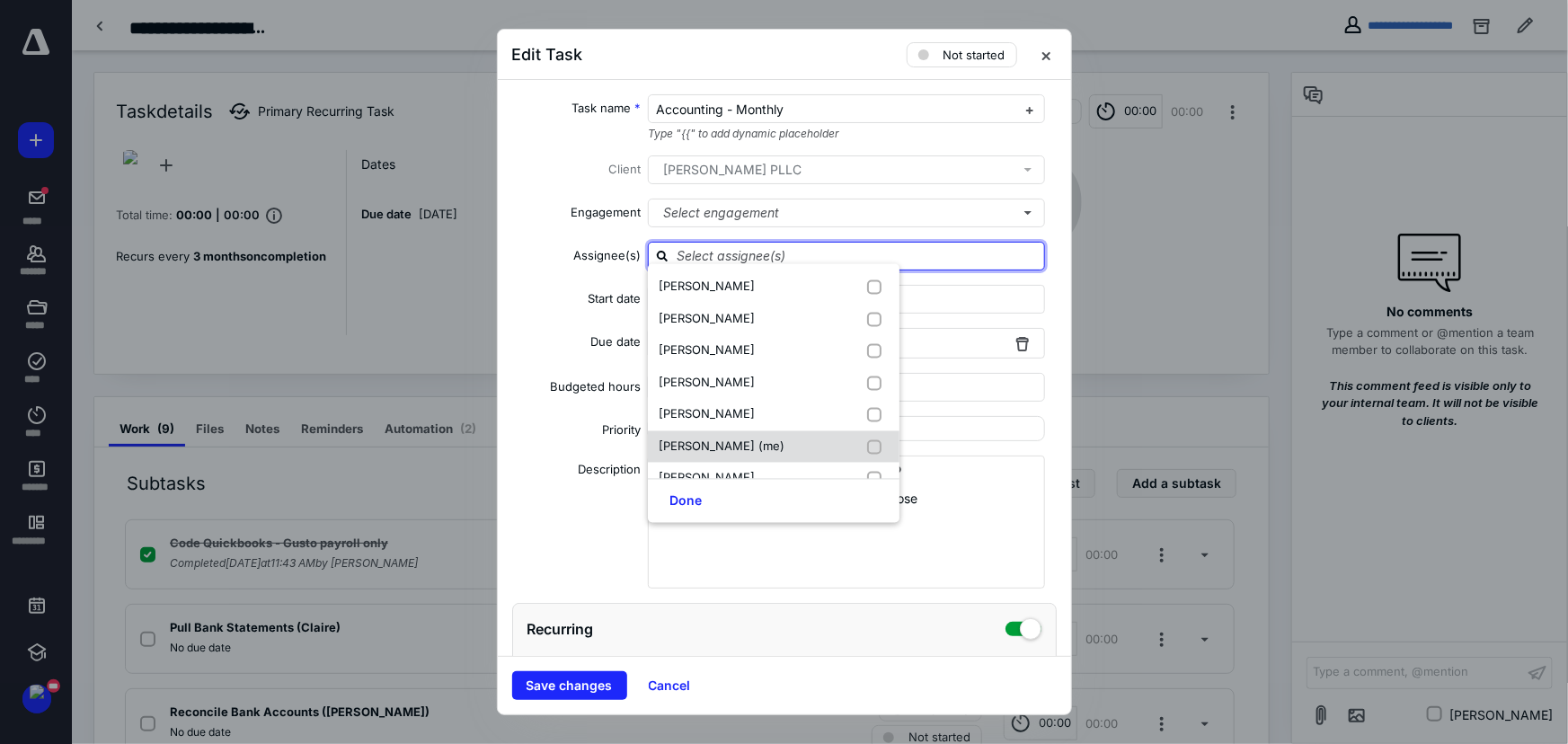 click on "[PERSON_NAME] (me)" at bounding box center (774, 447) 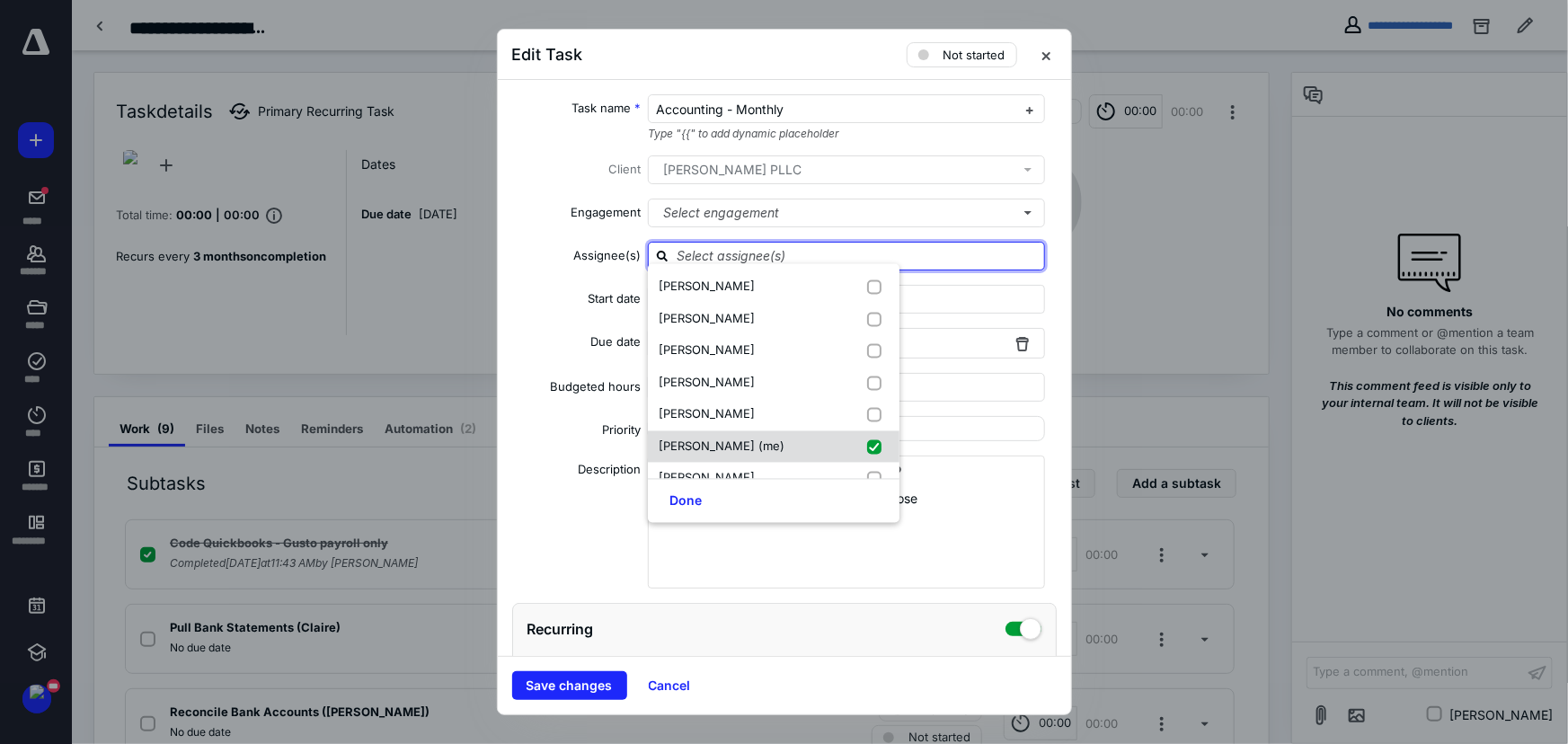 checkbox on "true" 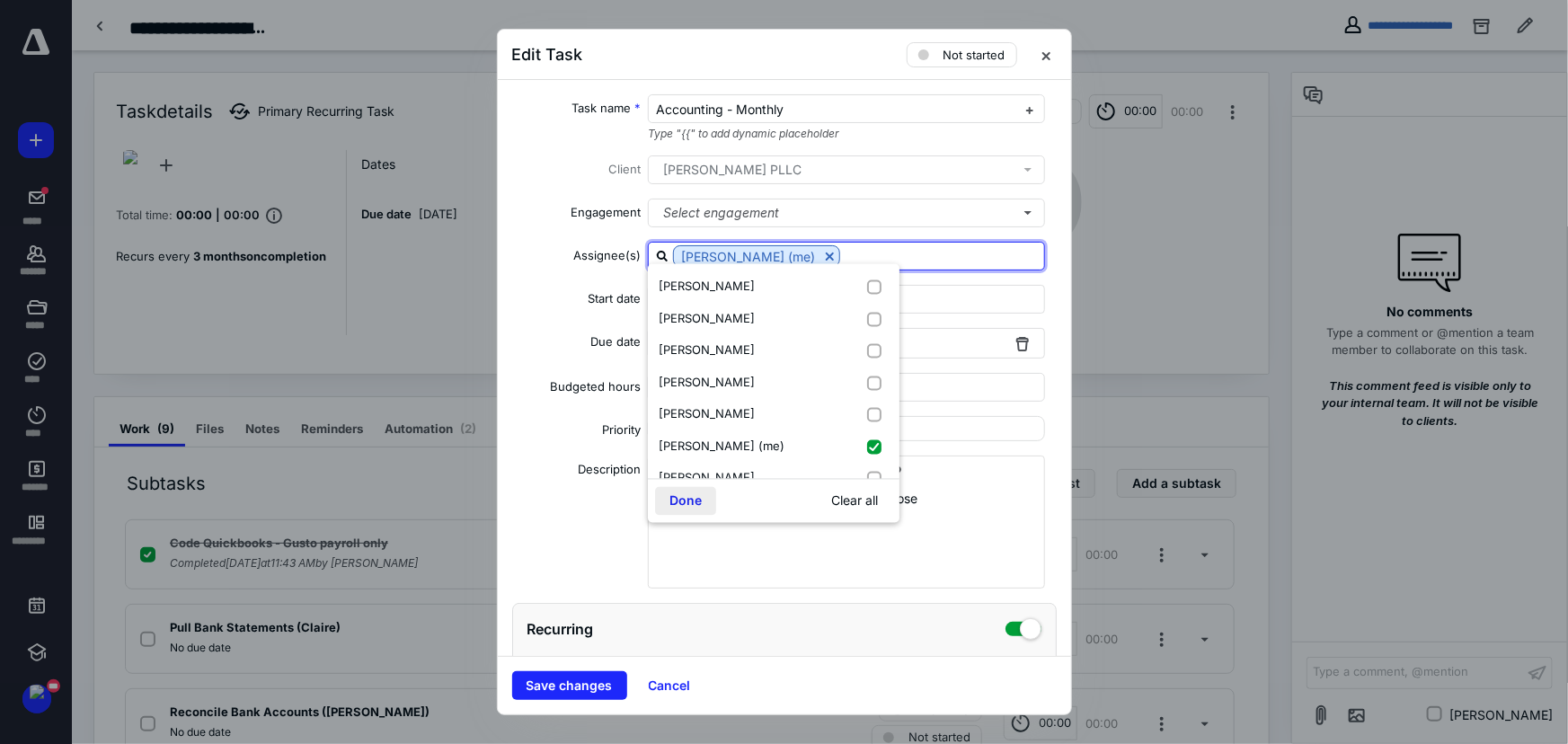 click on "Done" at bounding box center [686, 501] 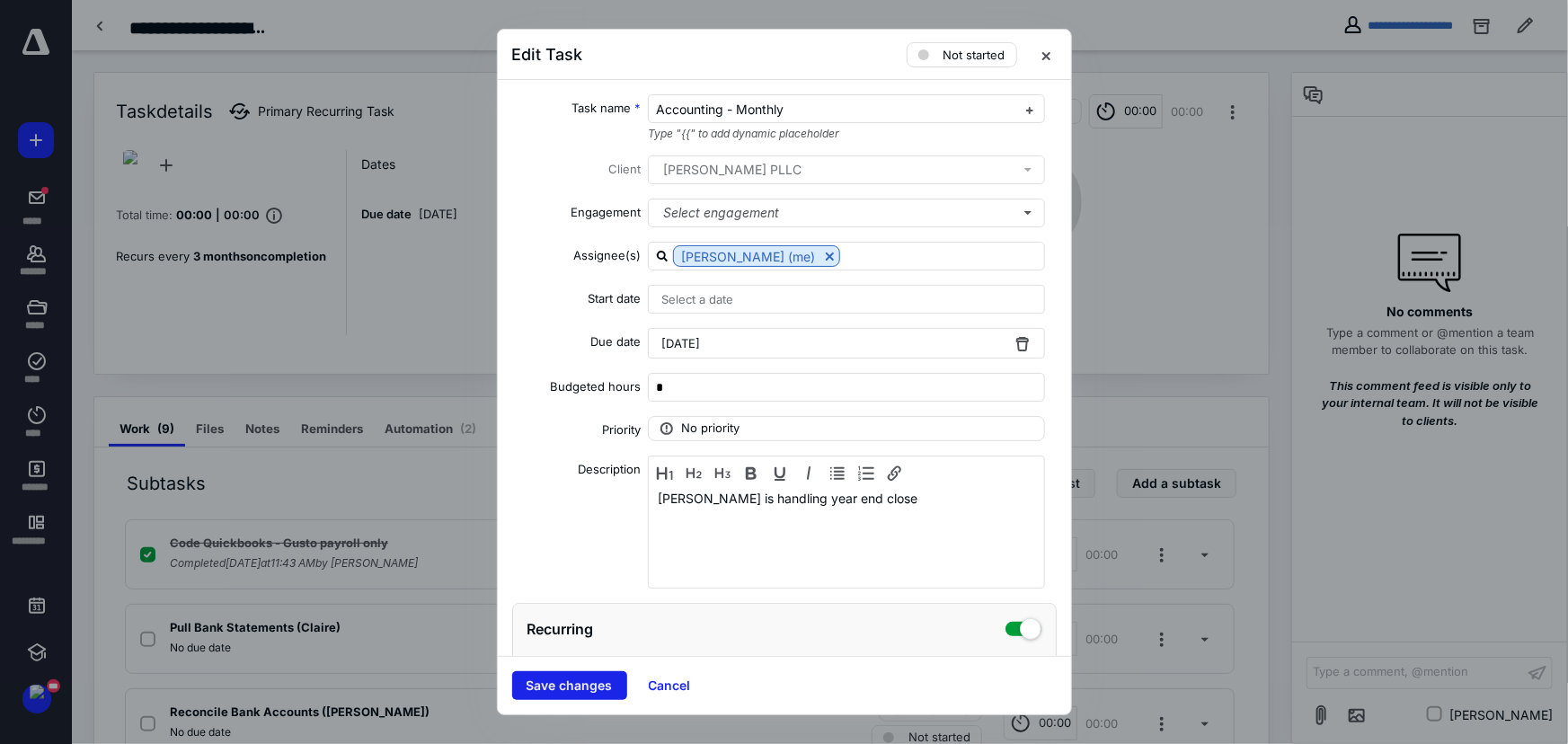 click on "Save changes" at bounding box center [570, 686] 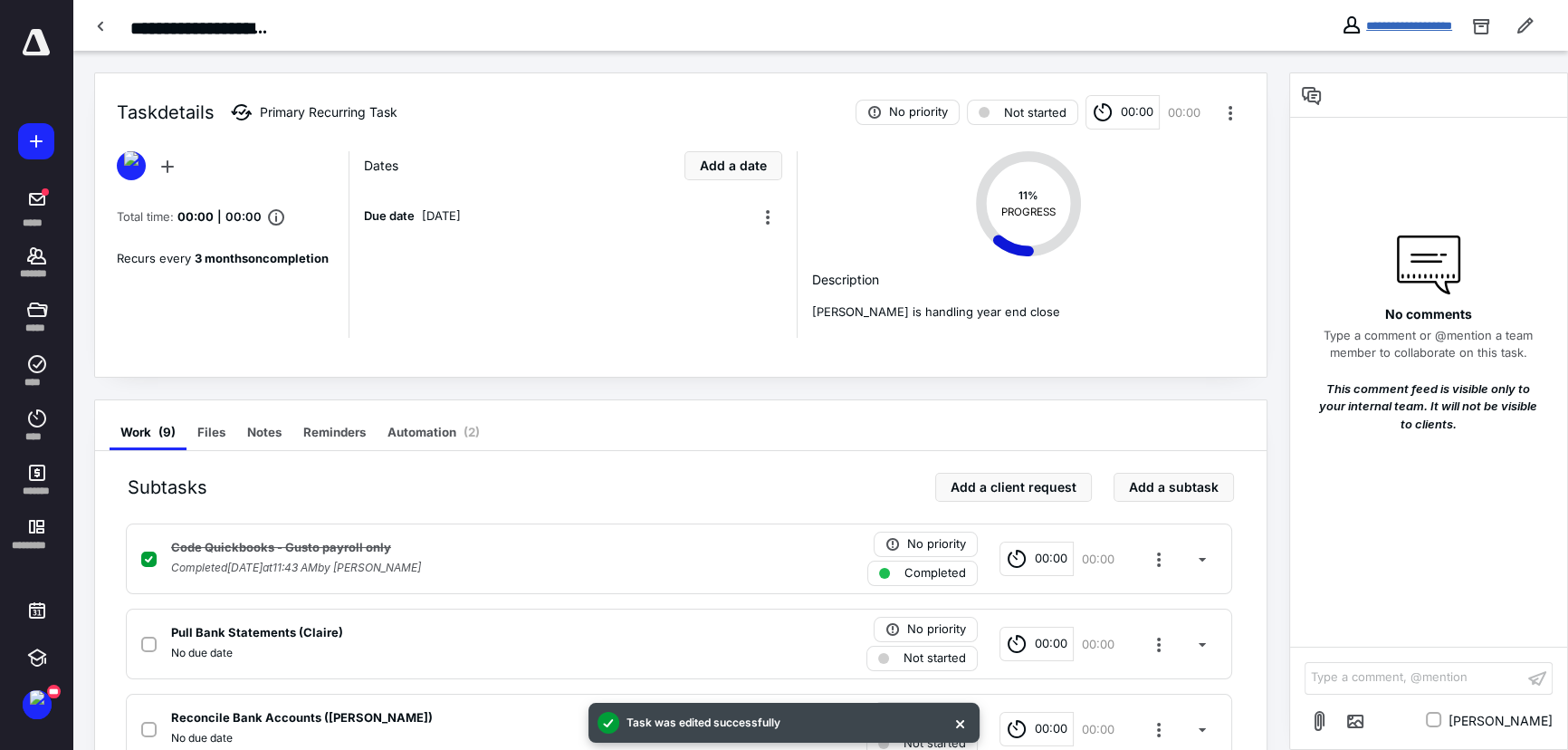 click on "**********" at bounding box center [1409, 25] 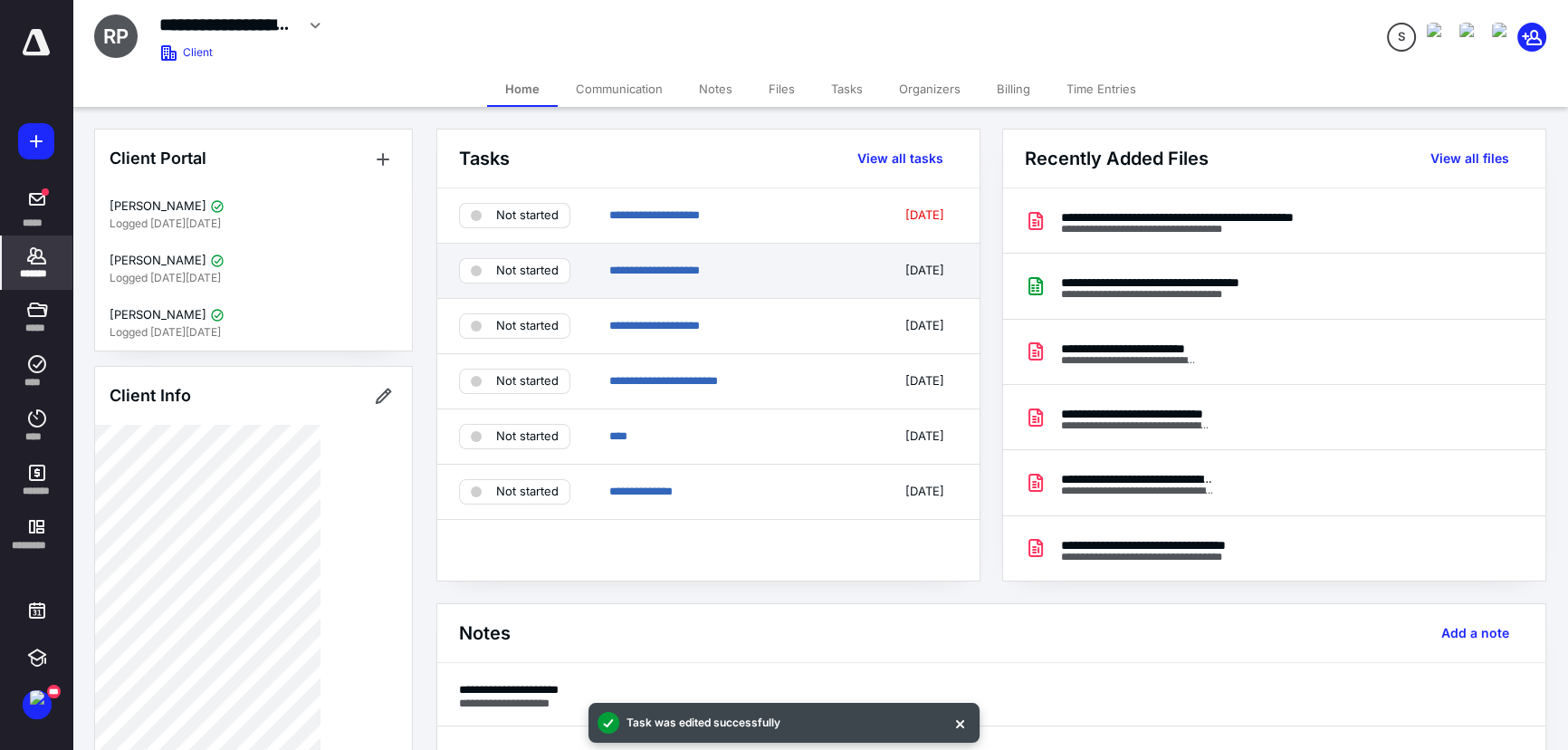 click on "**********" at bounding box center [741, 271] 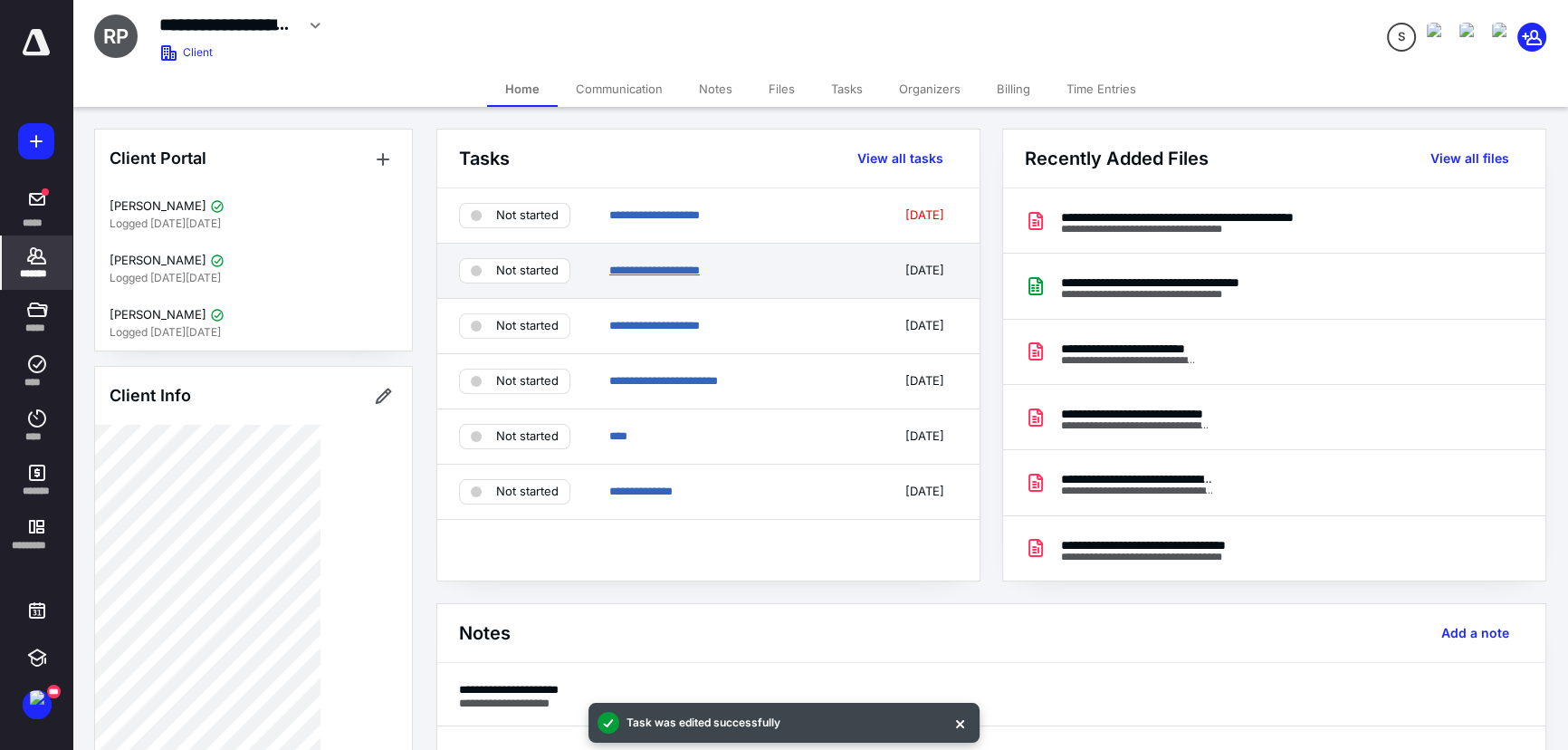 click on "**********" at bounding box center (655, 270) 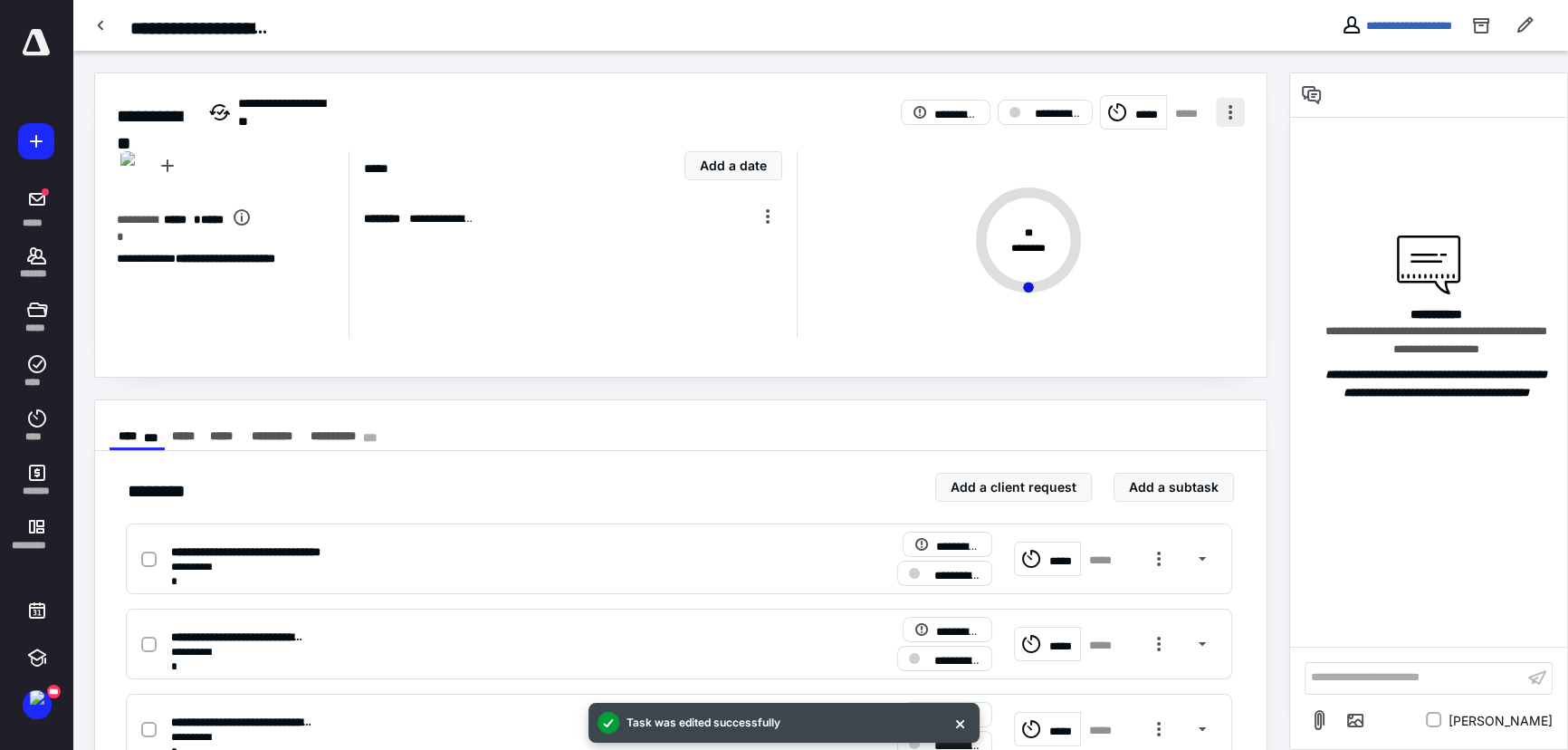 click at bounding box center [1230, 112] 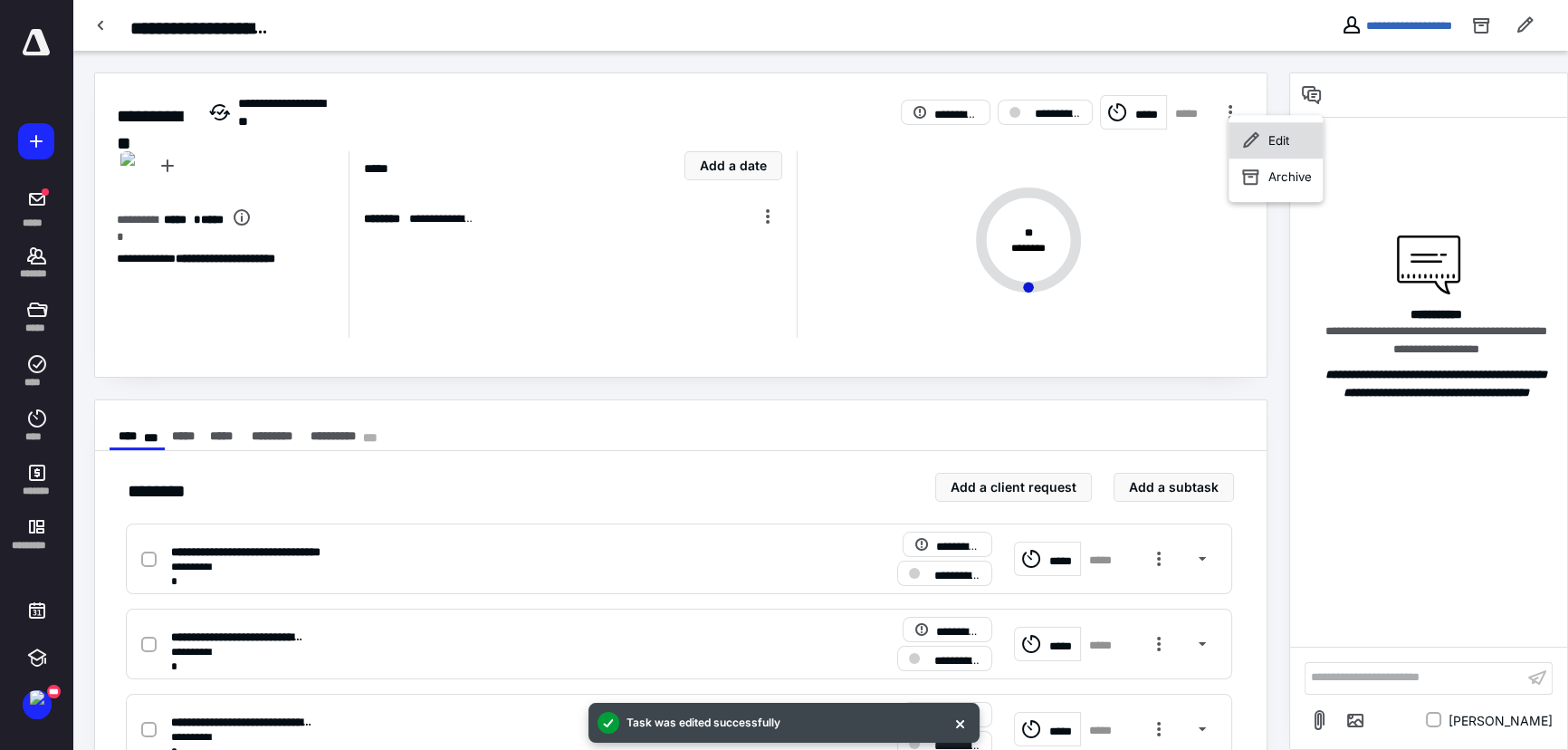 click 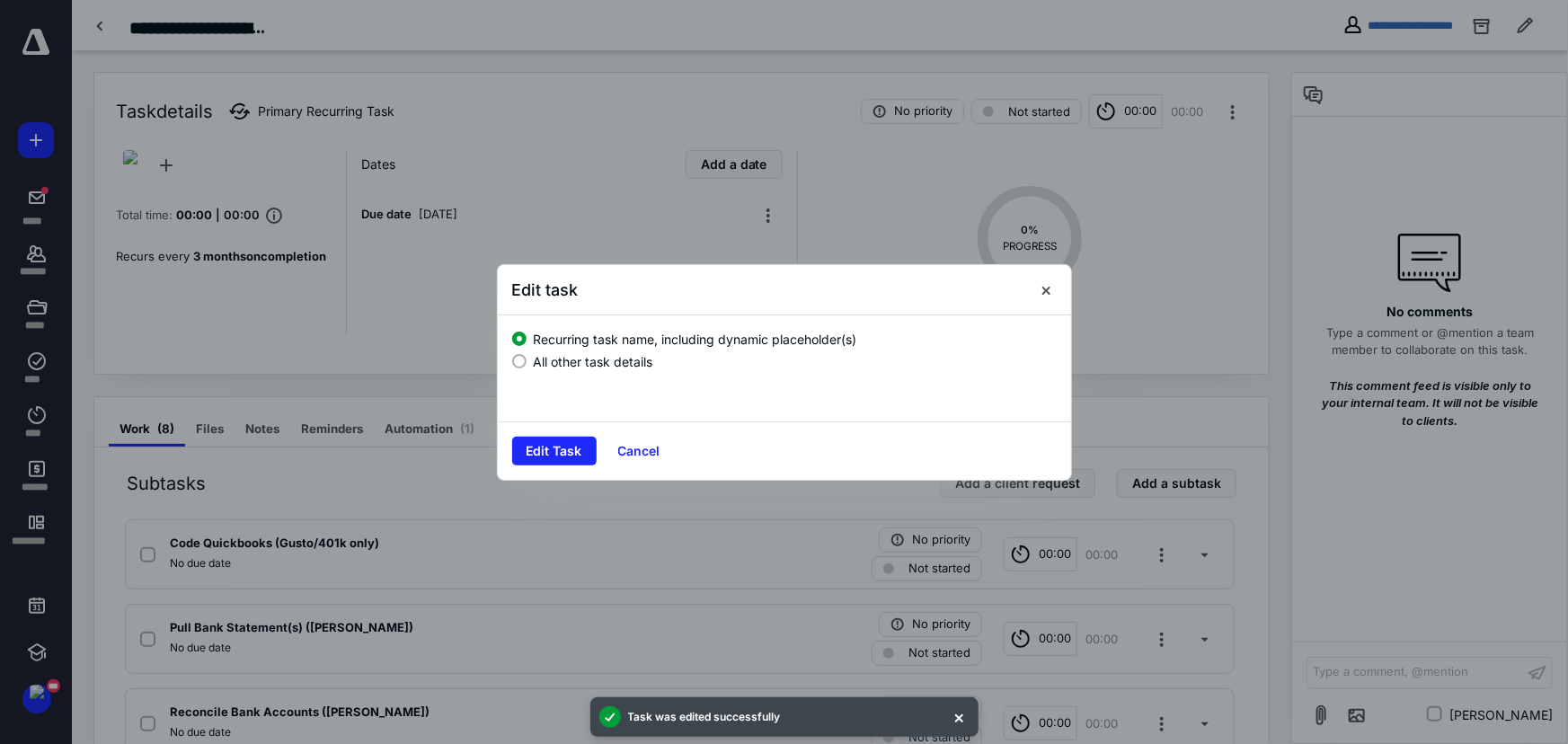click on "All other task details" at bounding box center (593, 361) 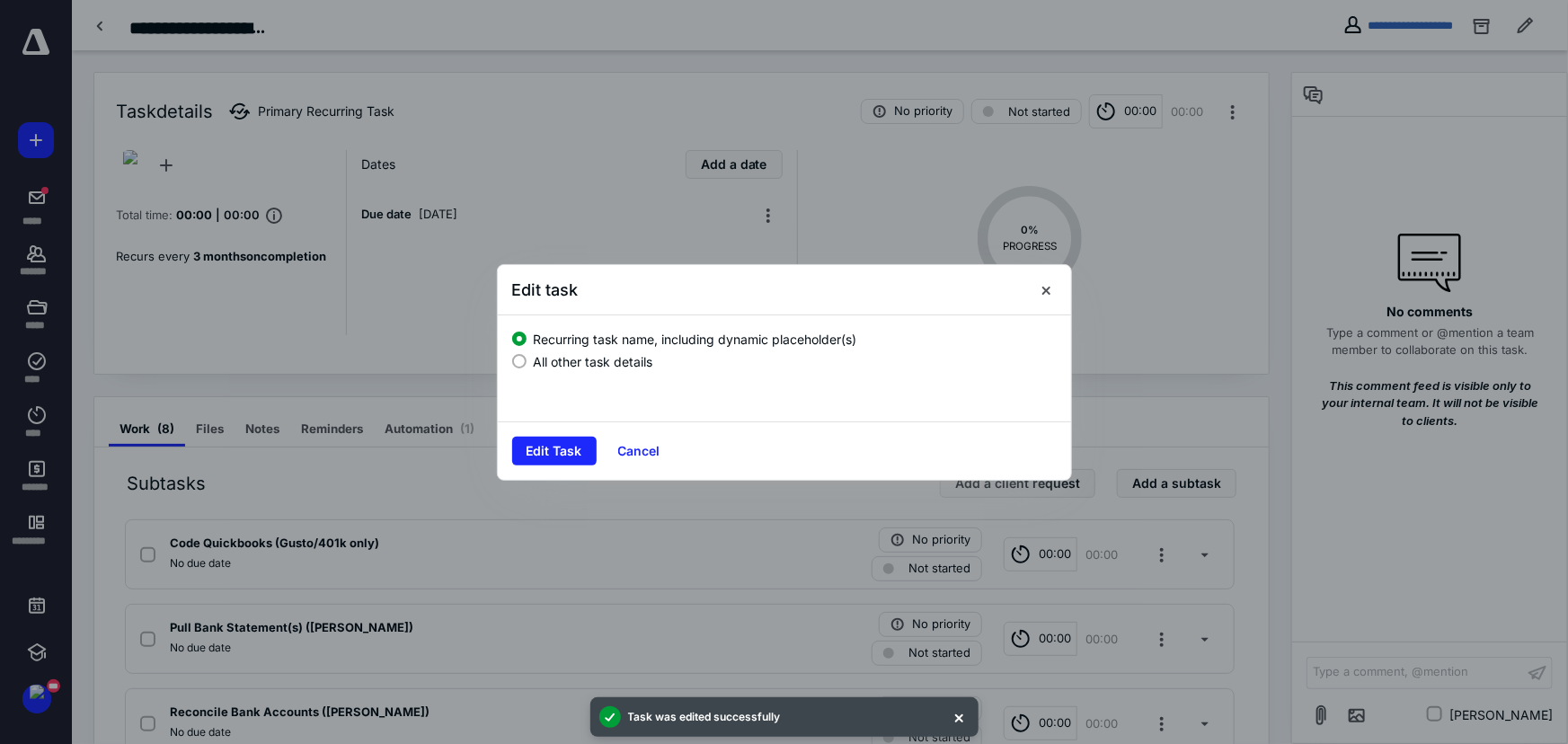 click on "All other task details" at bounding box center [522, -898542] 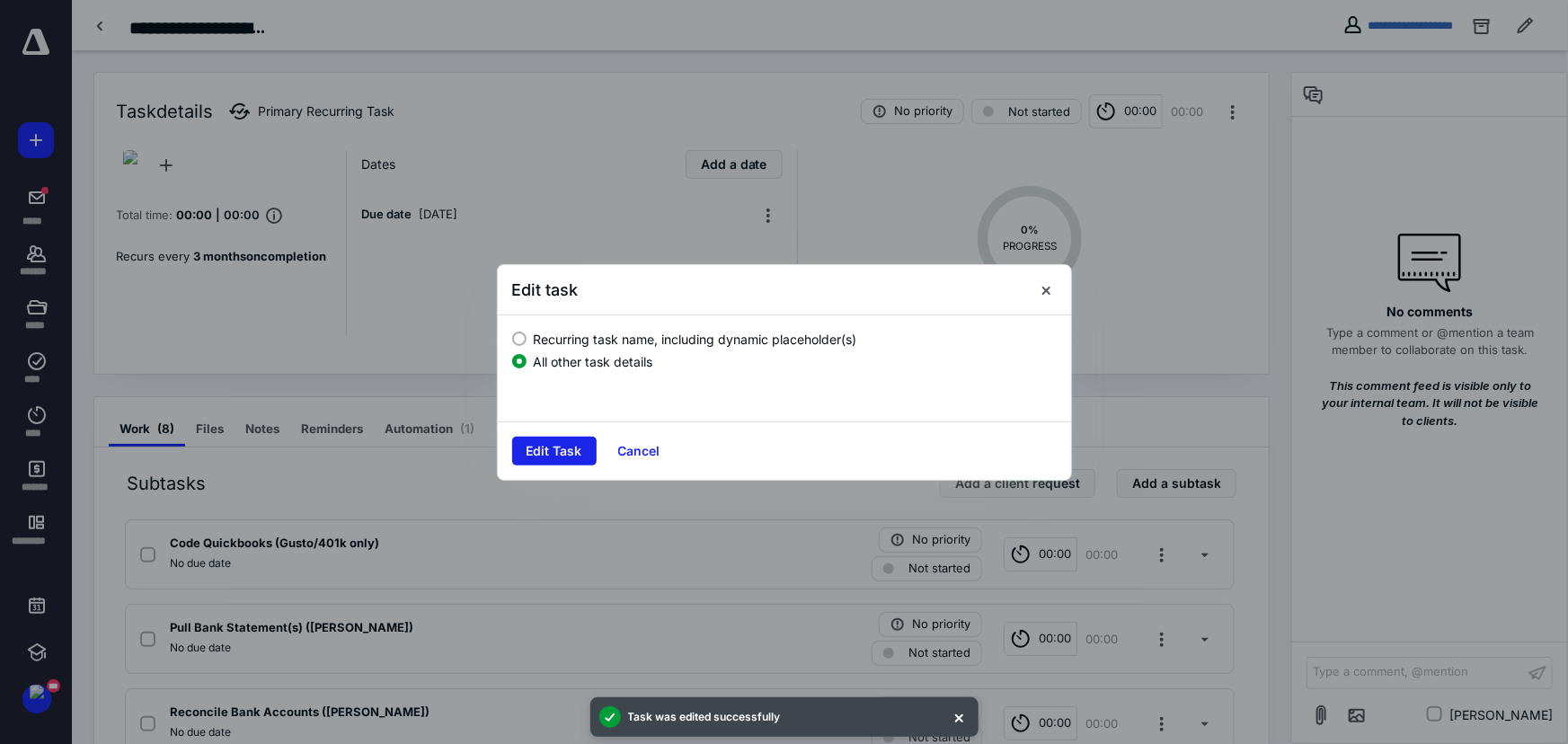 click on "Edit Task" at bounding box center (554, 451) 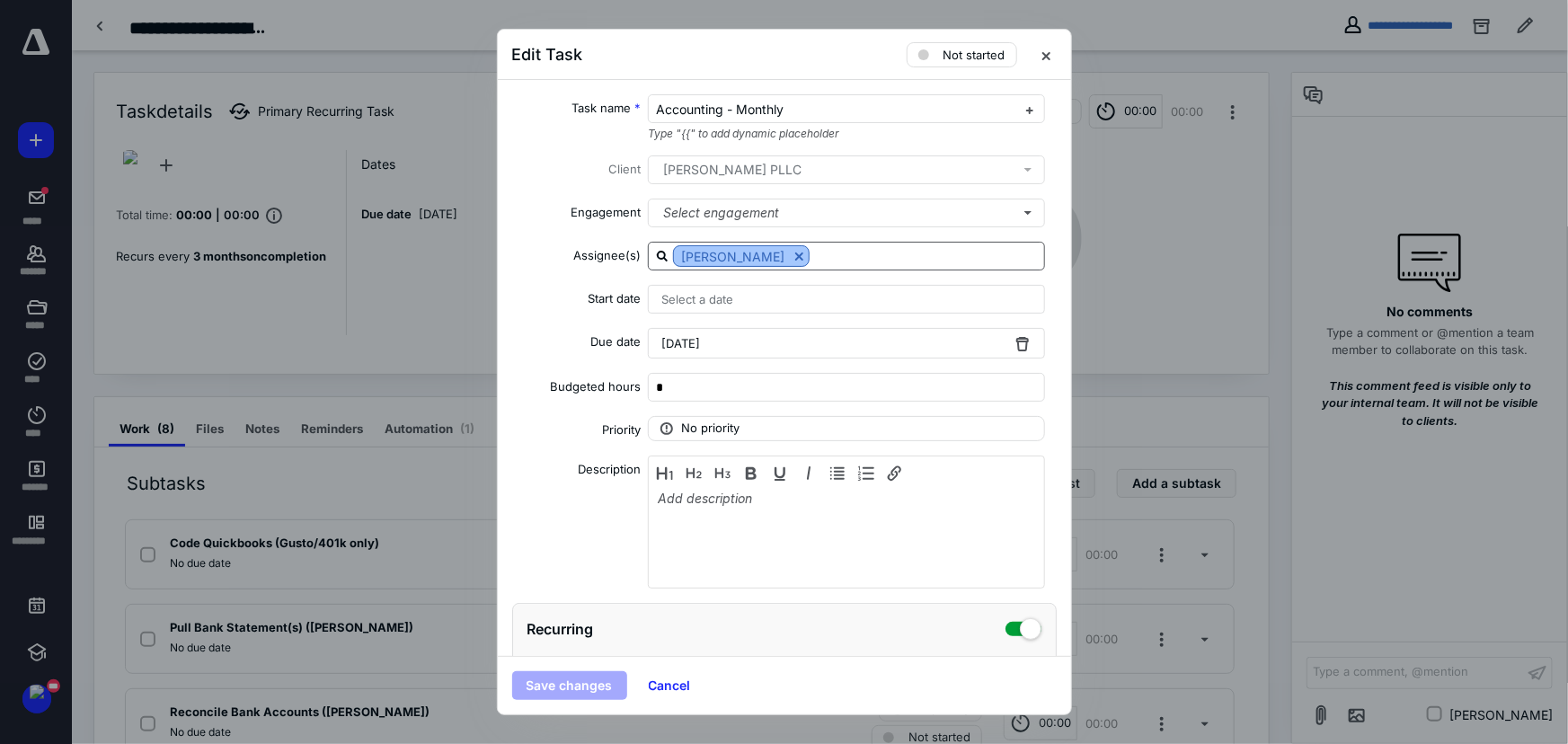 click at bounding box center (799, 256) 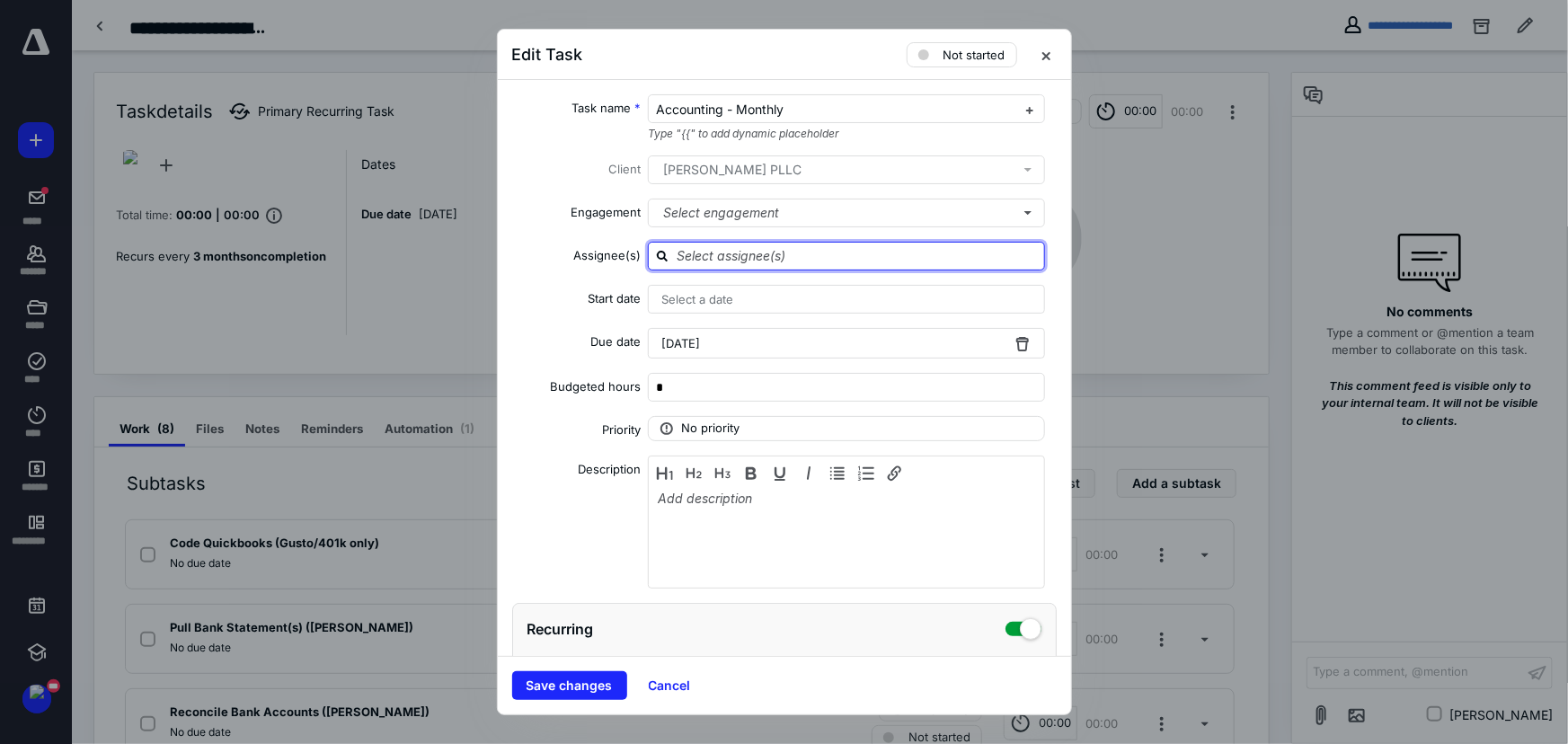 click at bounding box center [857, 255] 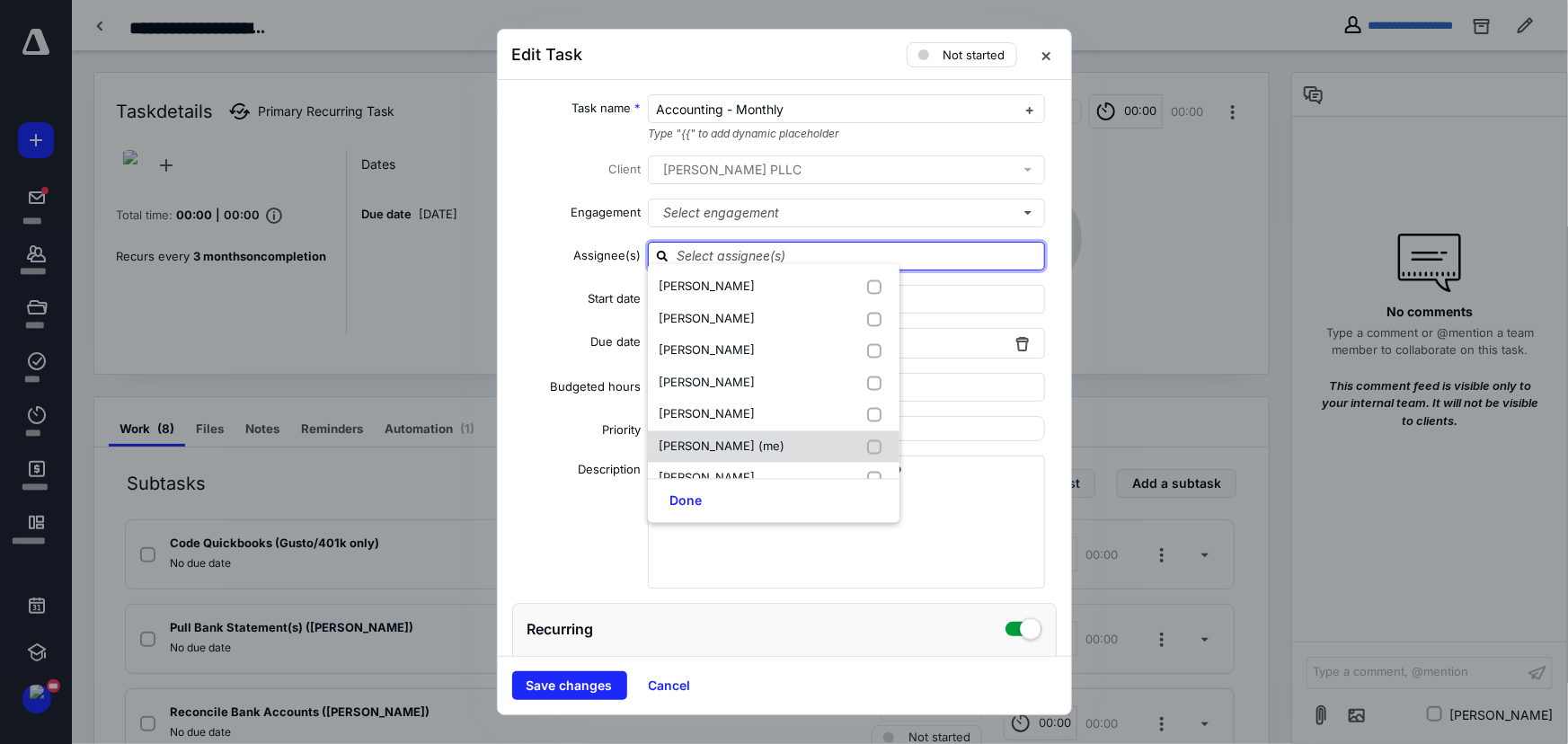 click on "[PERSON_NAME] (me)" at bounding box center (722, 446) 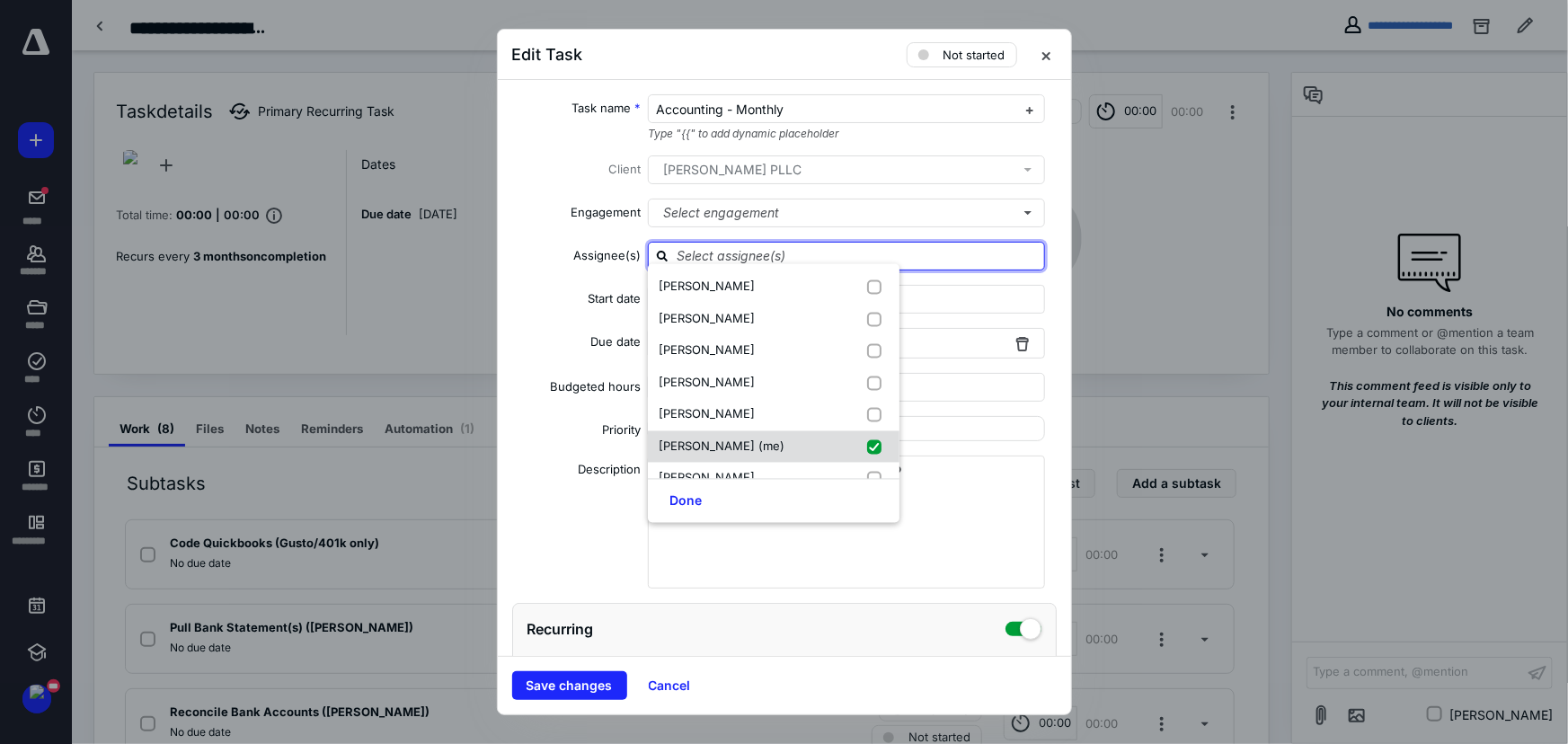 checkbox on "true" 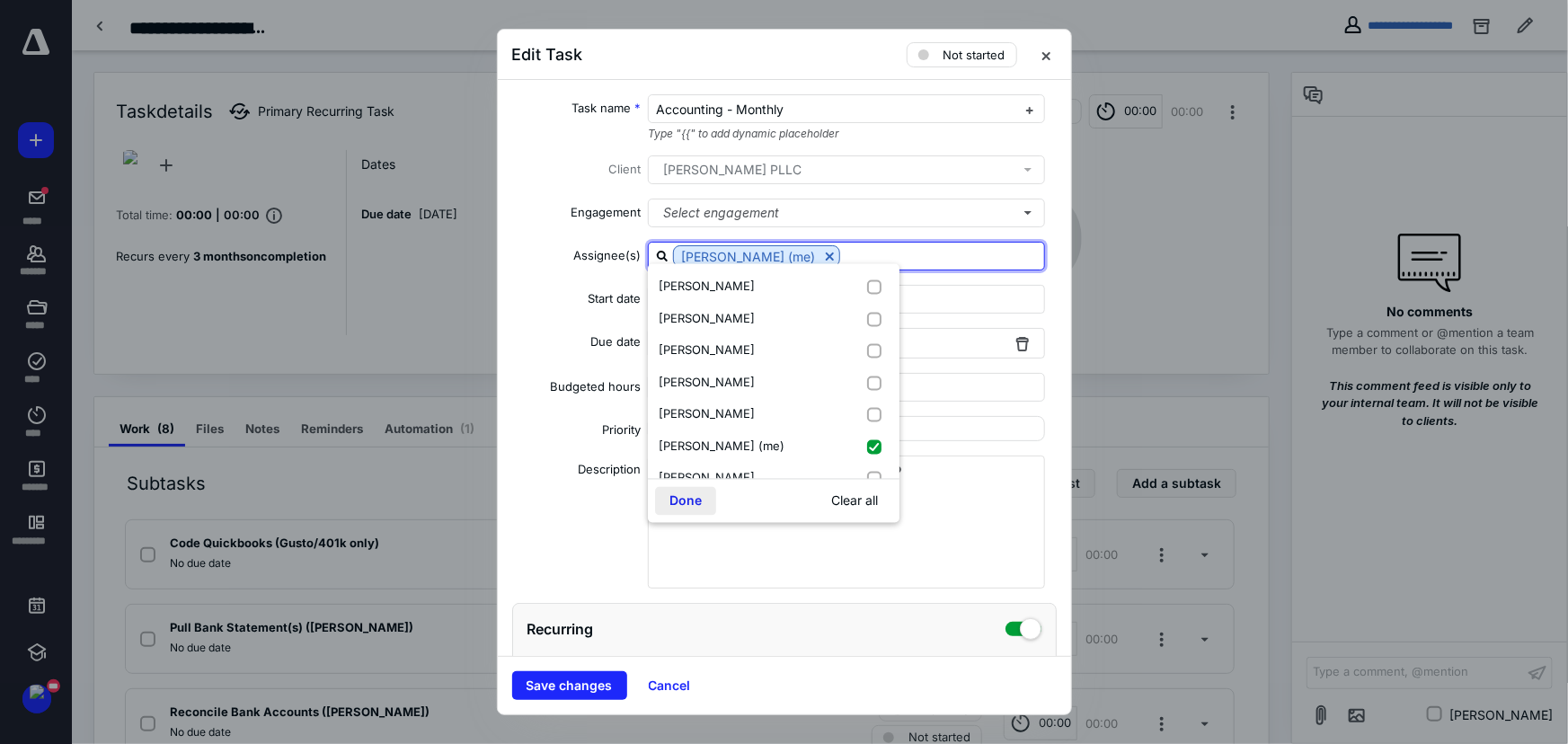 click on "Done" at bounding box center (686, 501) 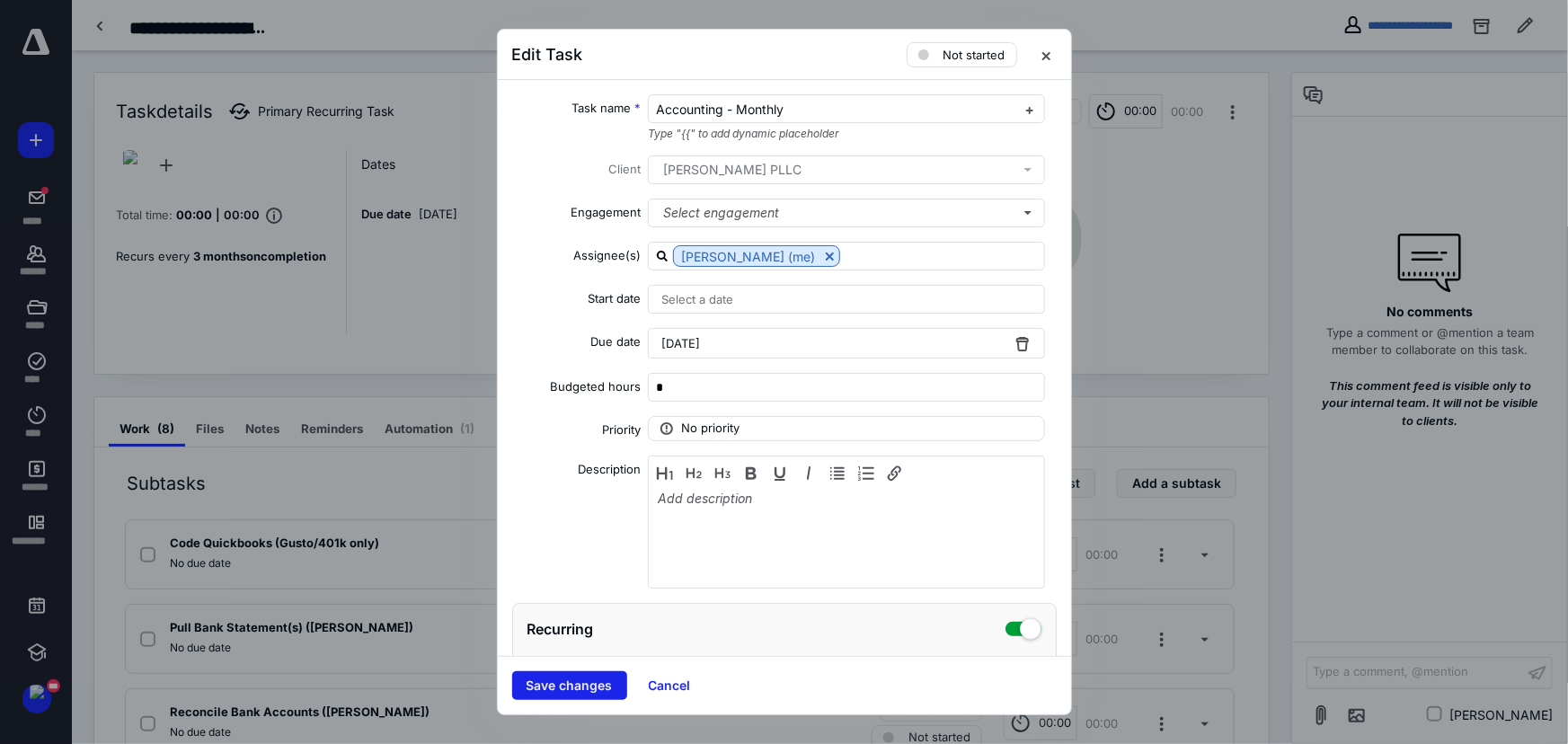 click on "Save changes" at bounding box center (570, 686) 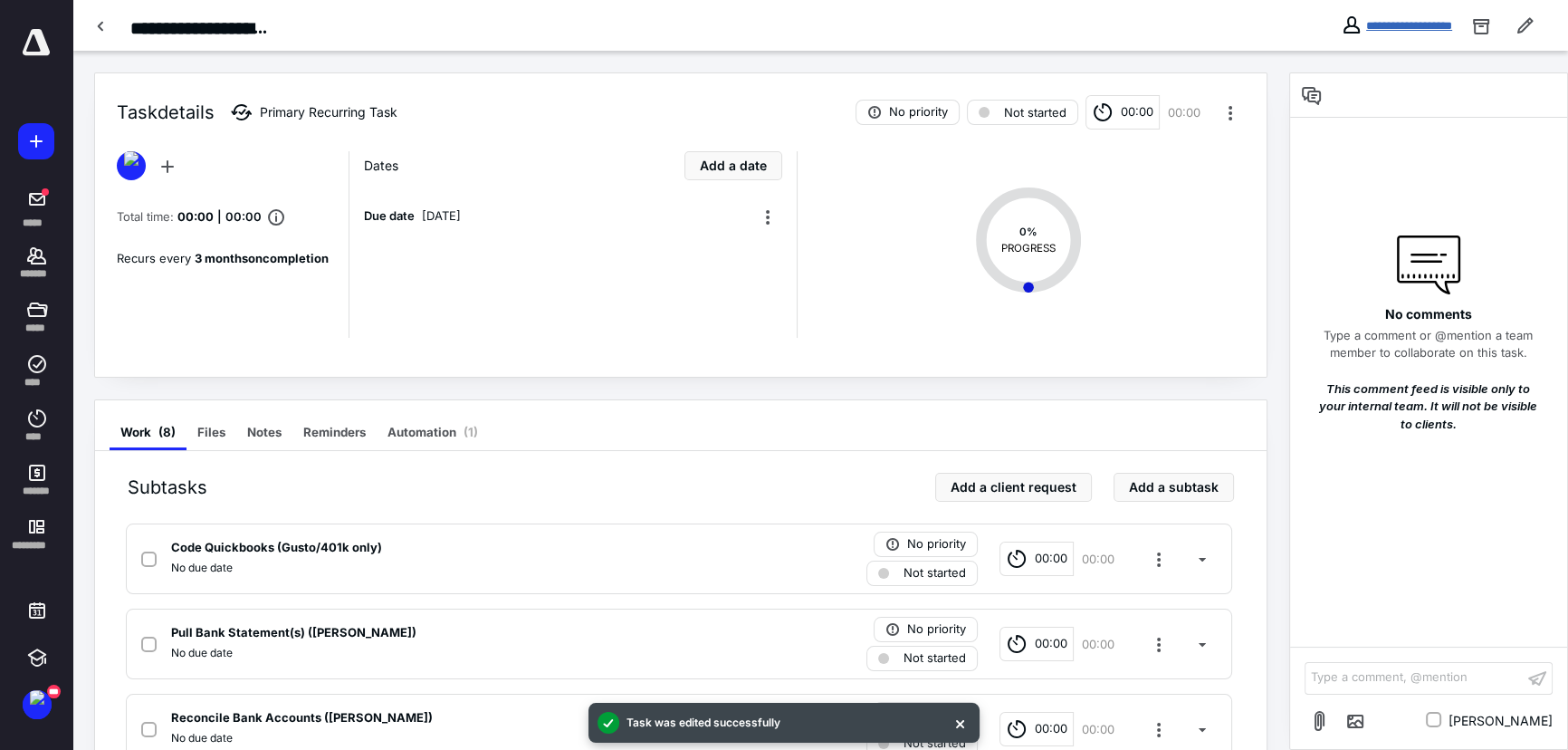 click on "**********" at bounding box center (1409, 25) 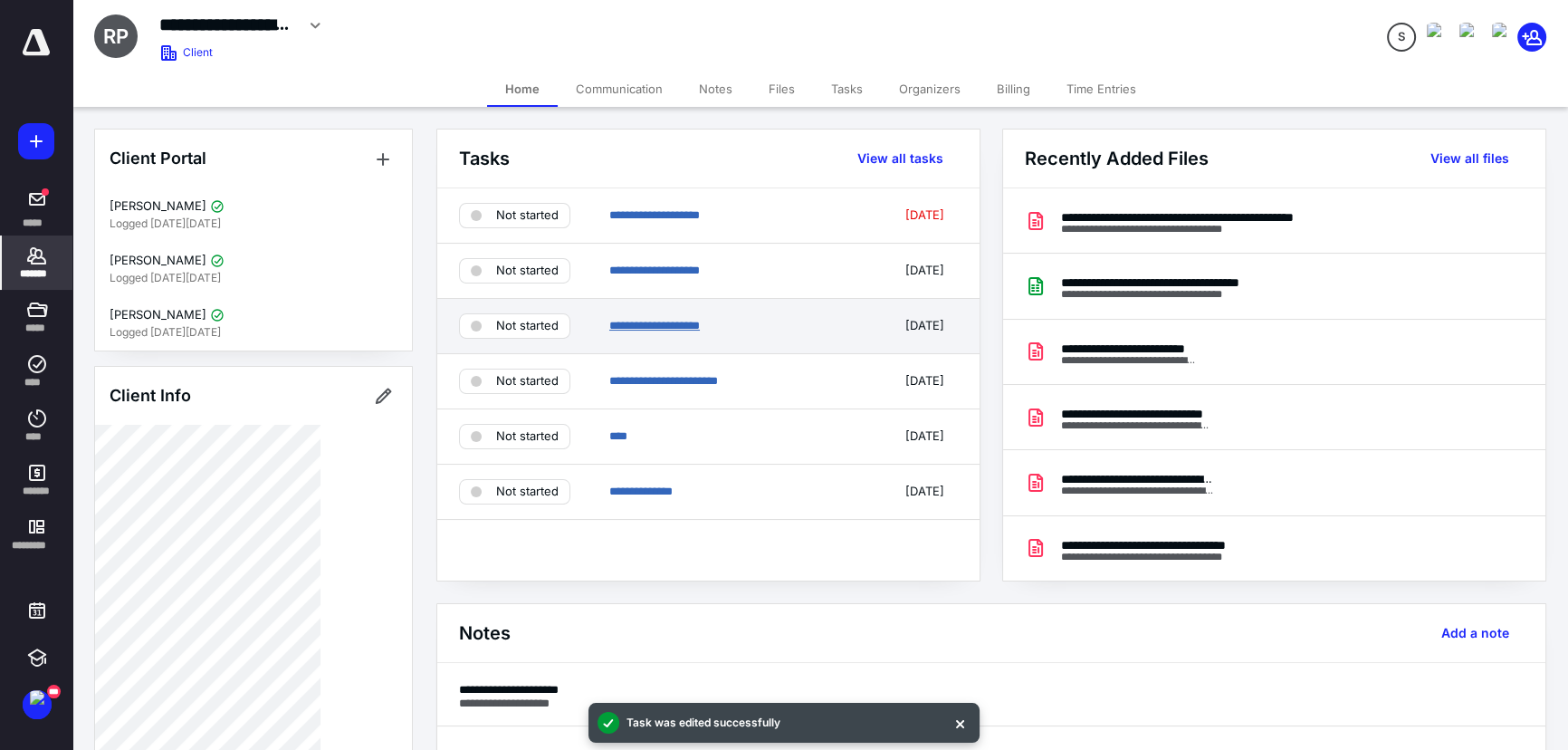 click on "**********" at bounding box center [655, 325] 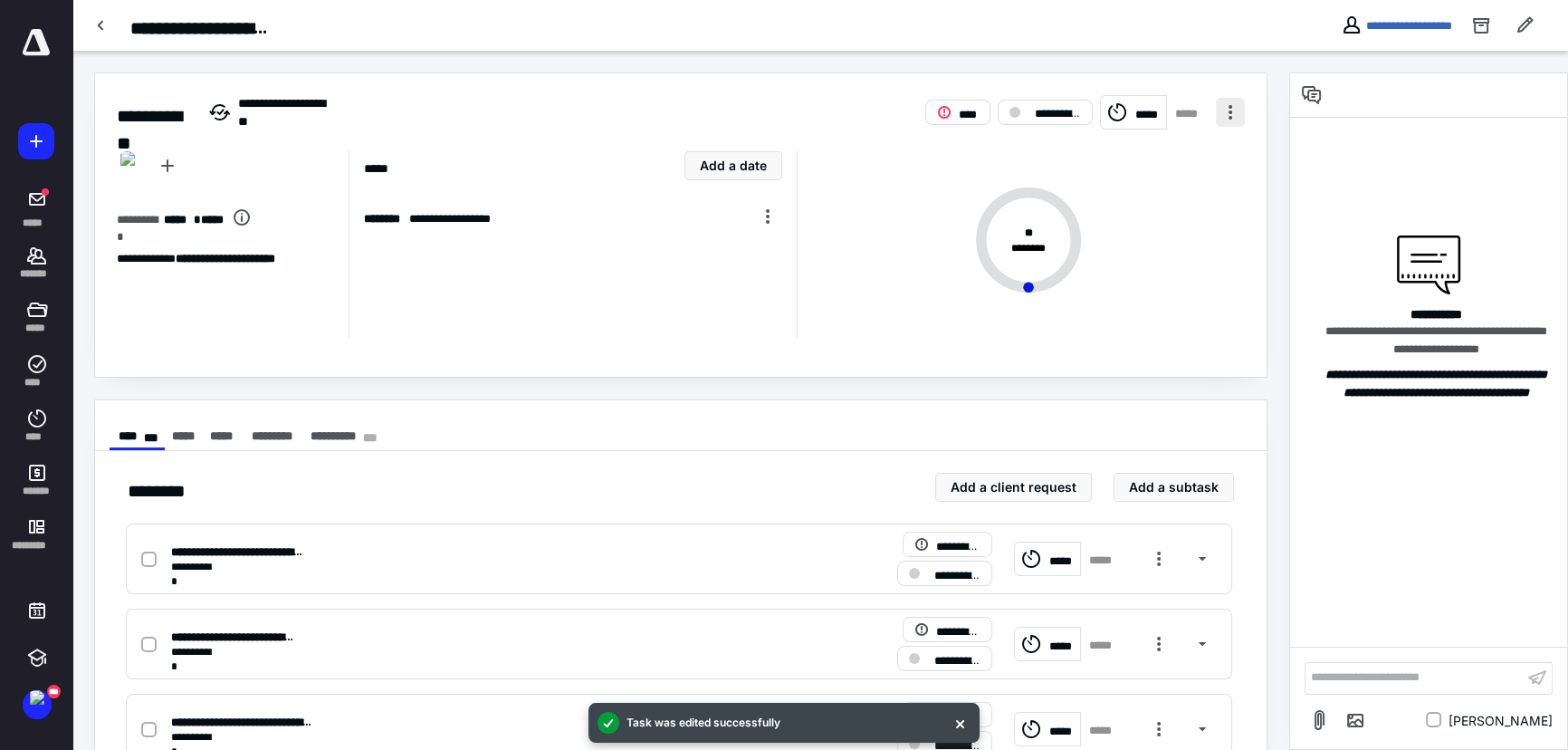 click at bounding box center [1230, 112] 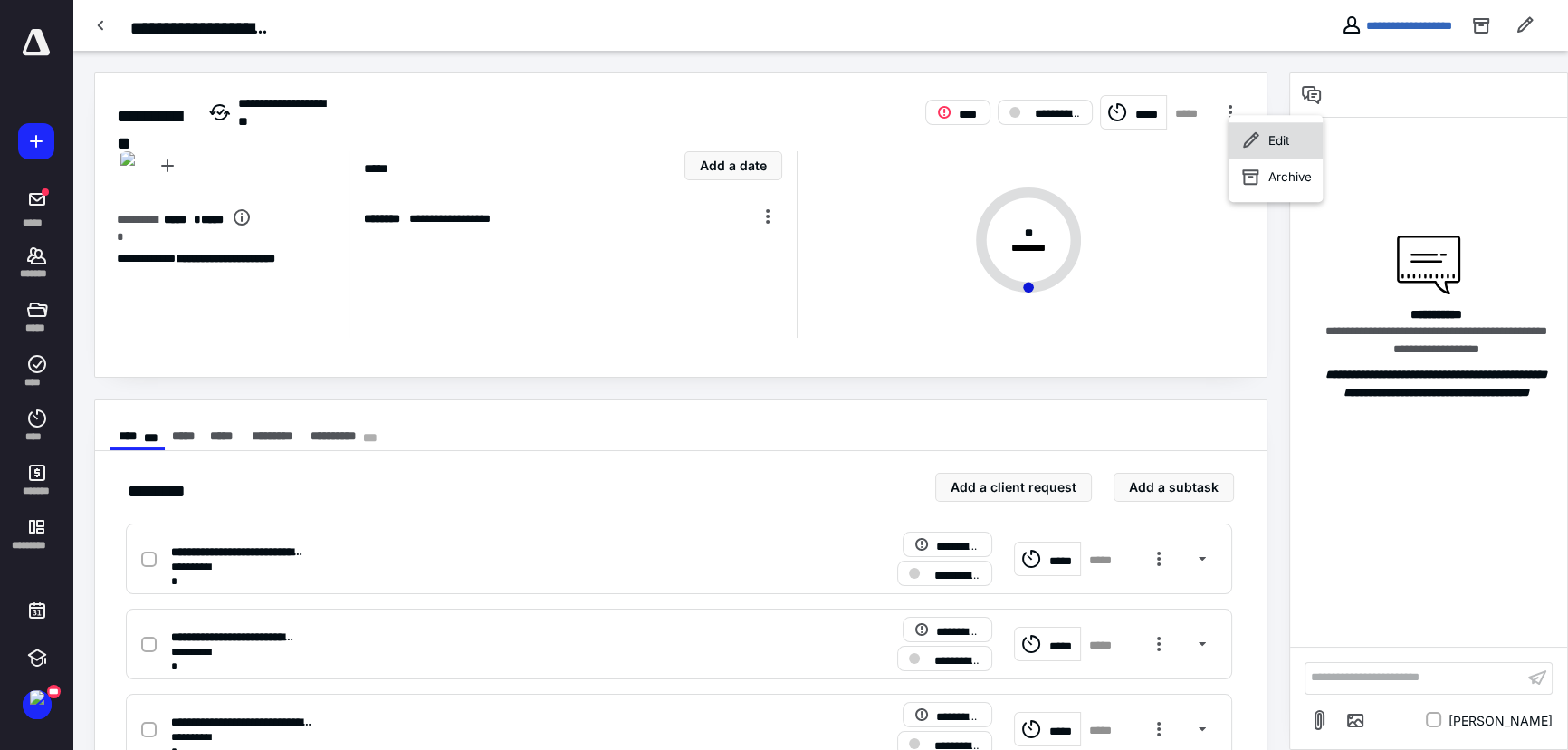 click on "Edit" at bounding box center [1276, 140] 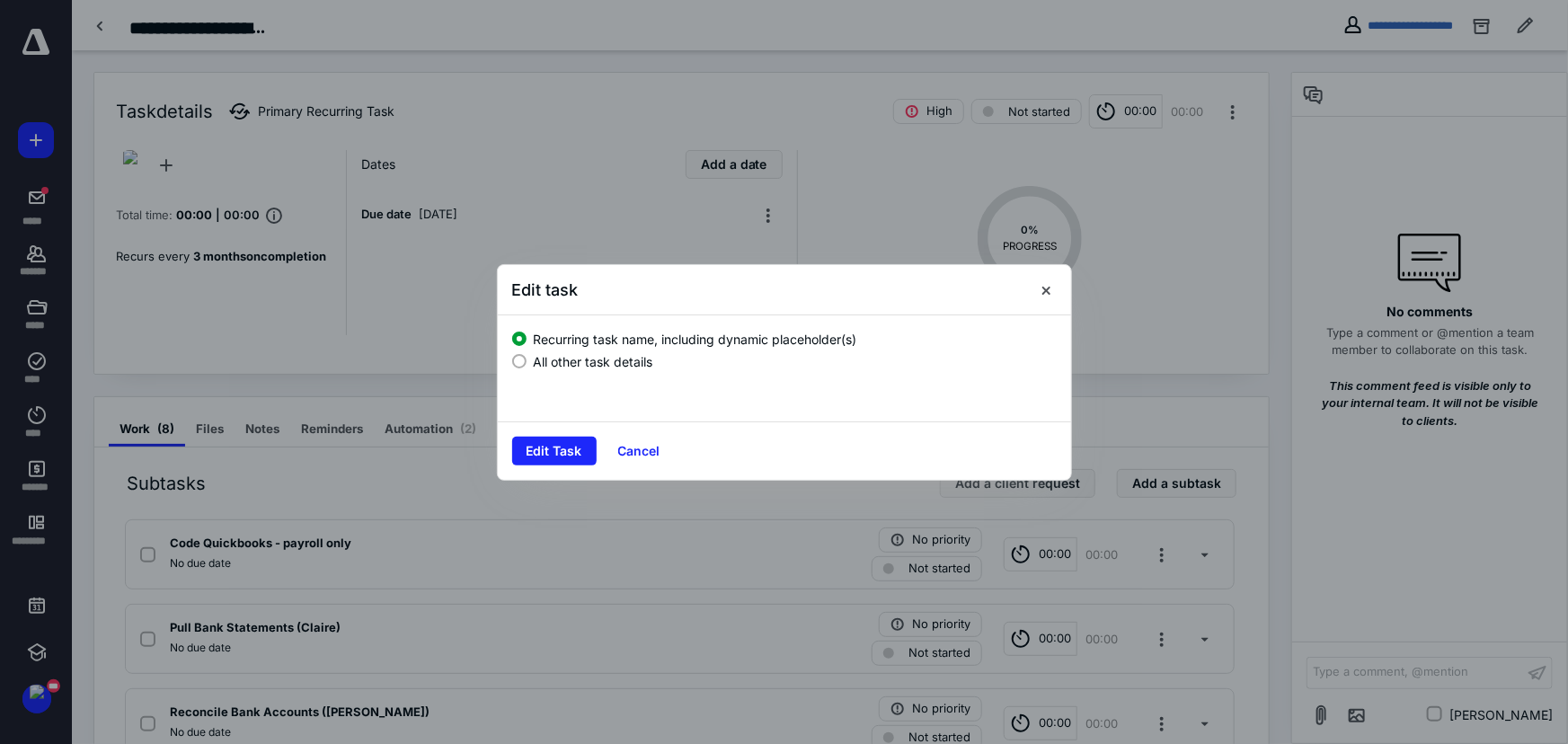 click on "All other task details" at bounding box center (593, 361) 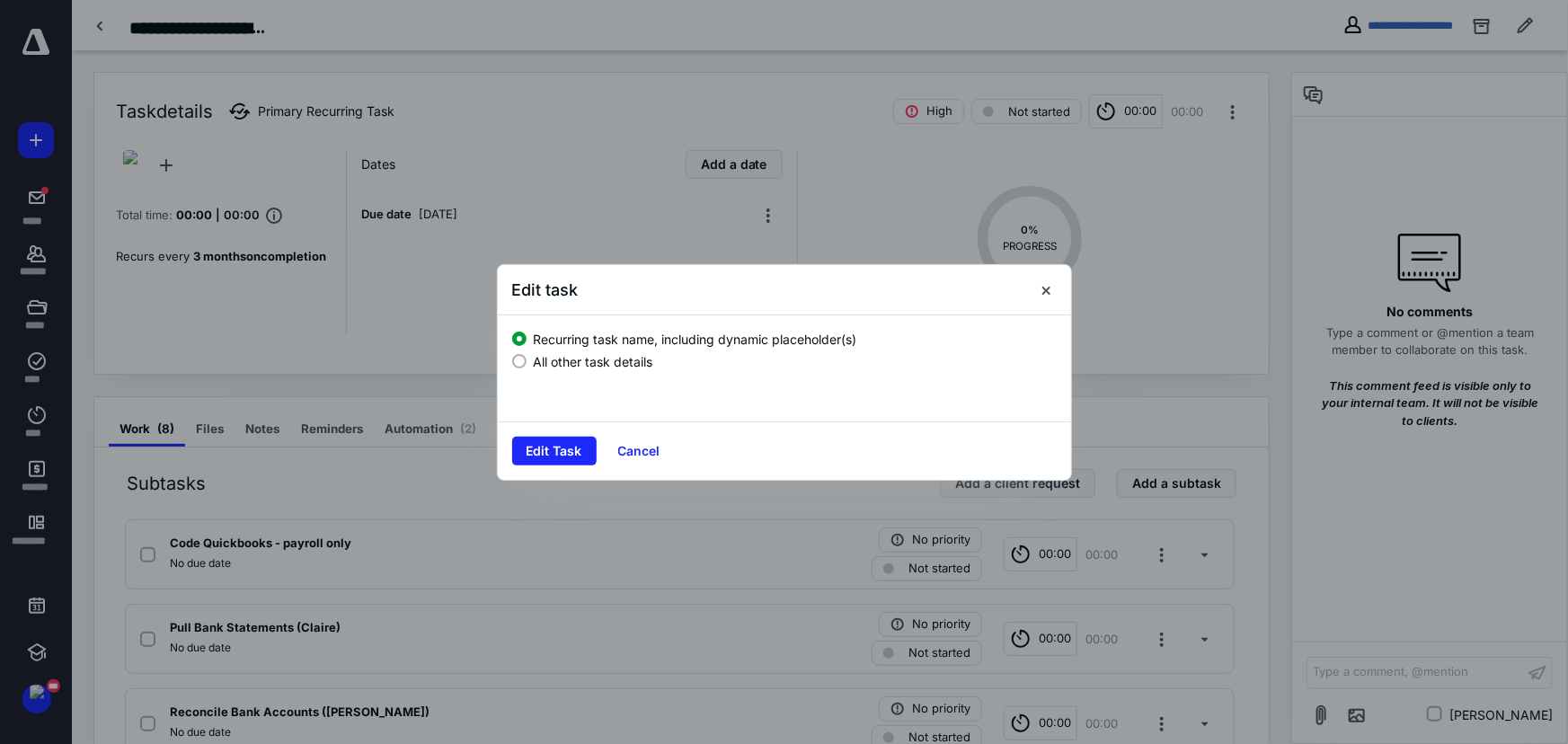 click on "All other task details" at bounding box center (522, -898542) 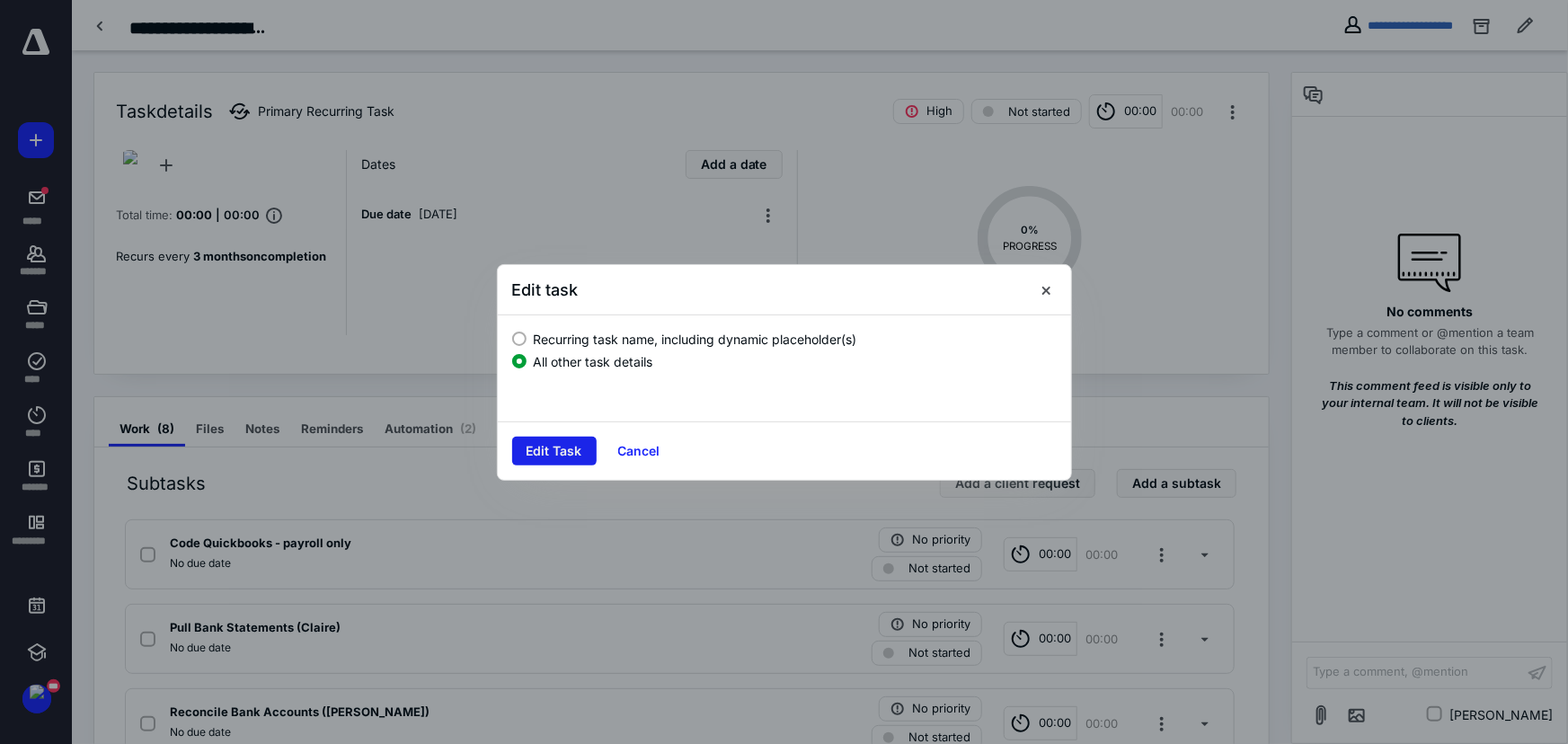 click on "Edit Task" at bounding box center [554, 451] 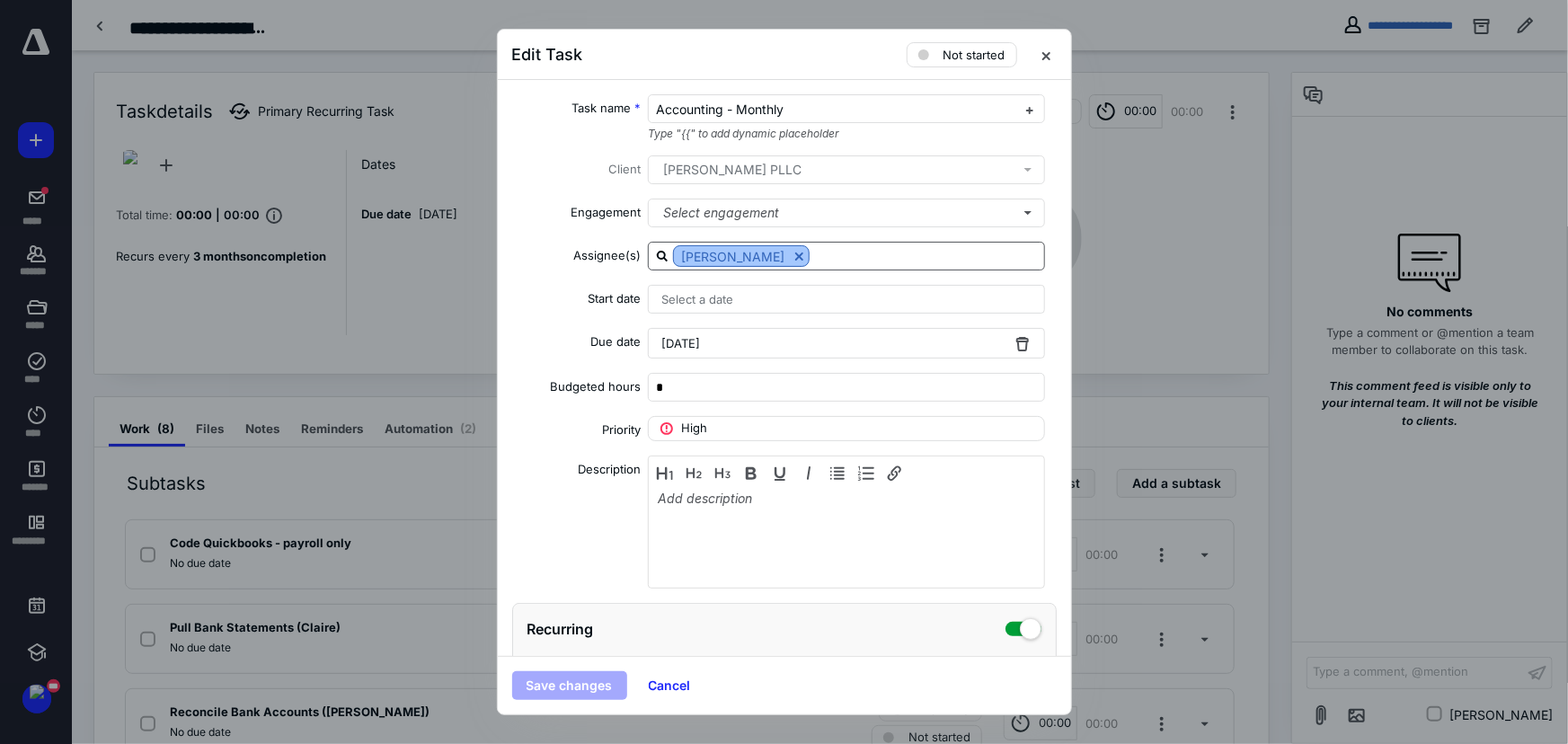click at bounding box center (799, 256) 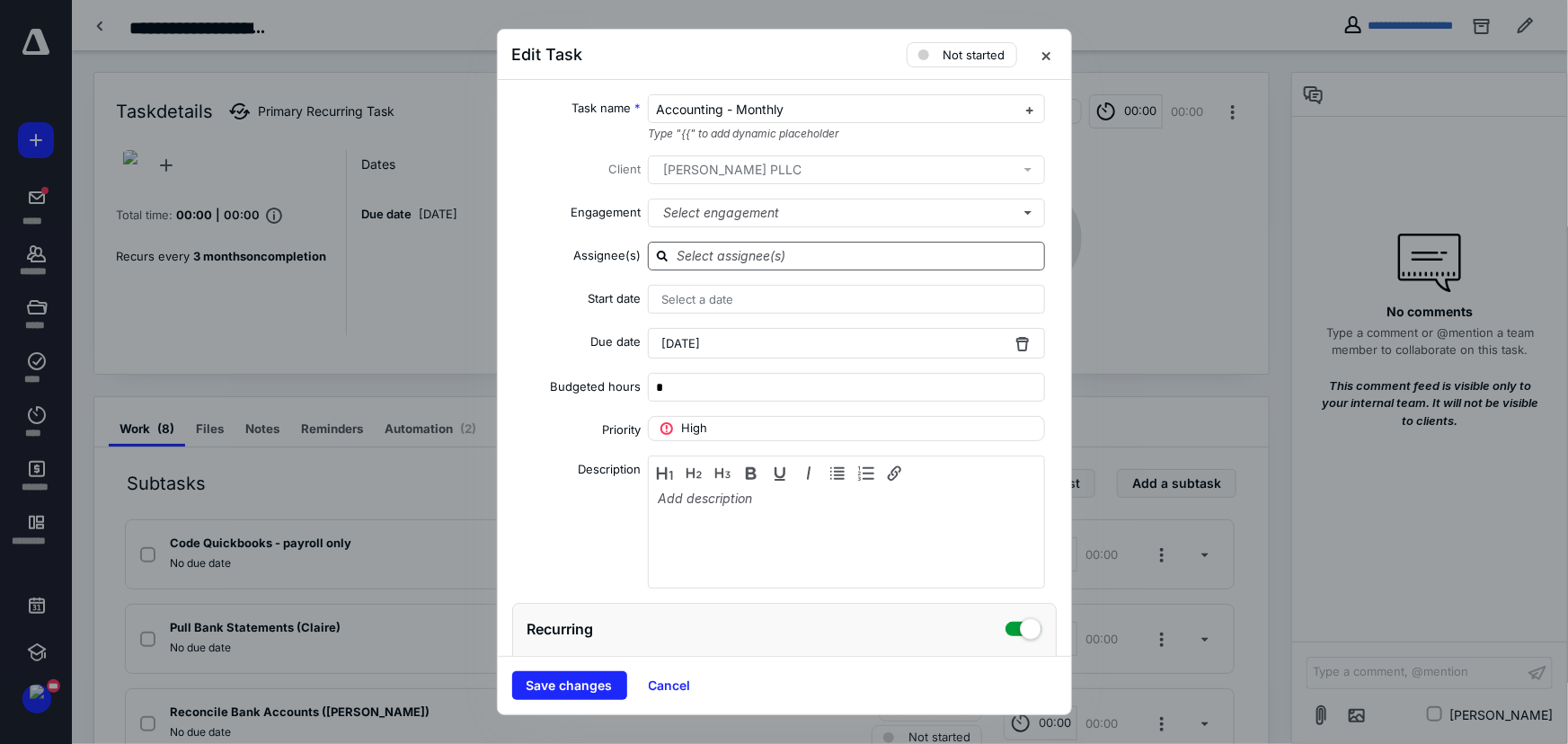 click at bounding box center [857, 255] 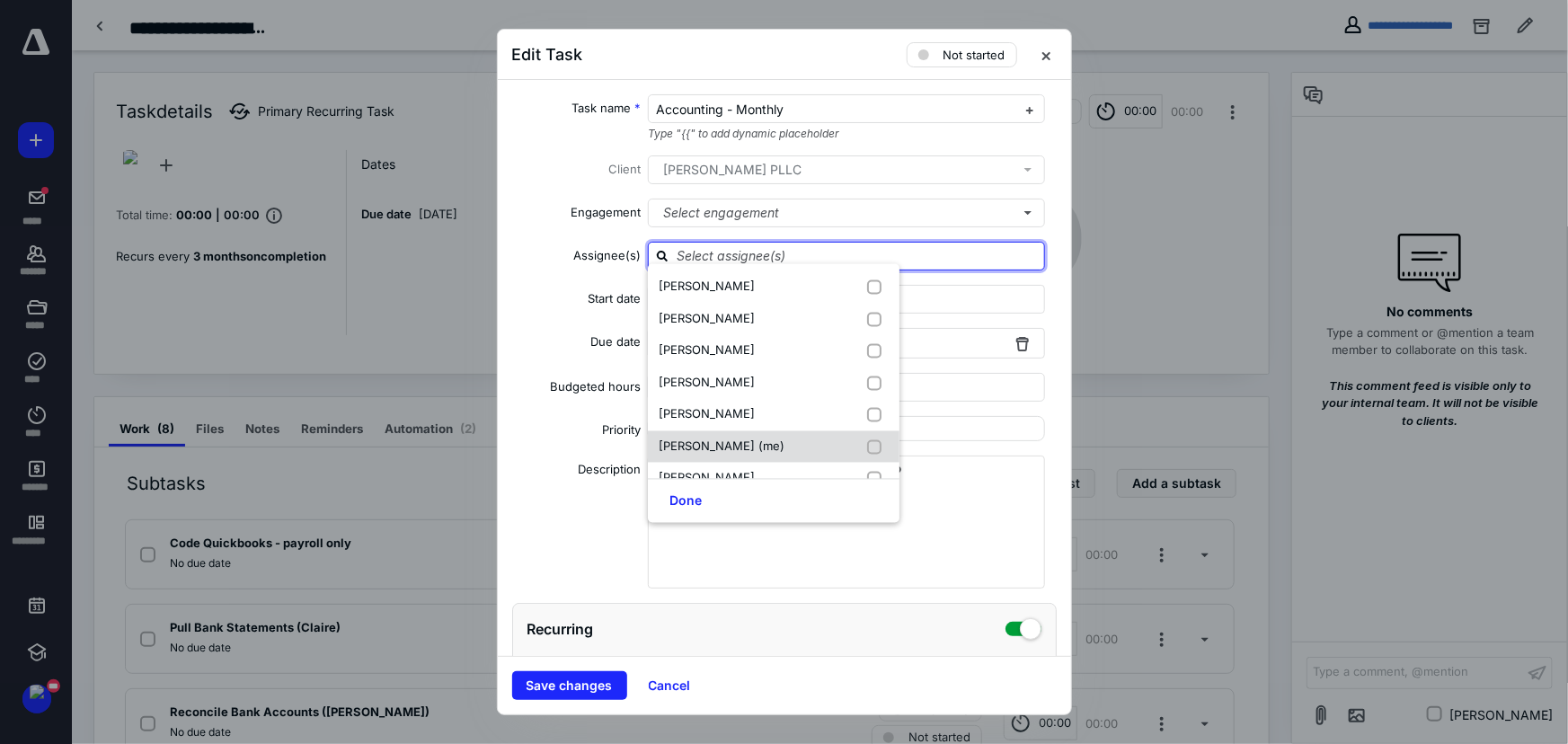 click on "[PERSON_NAME] (me)" at bounding box center (722, 447) 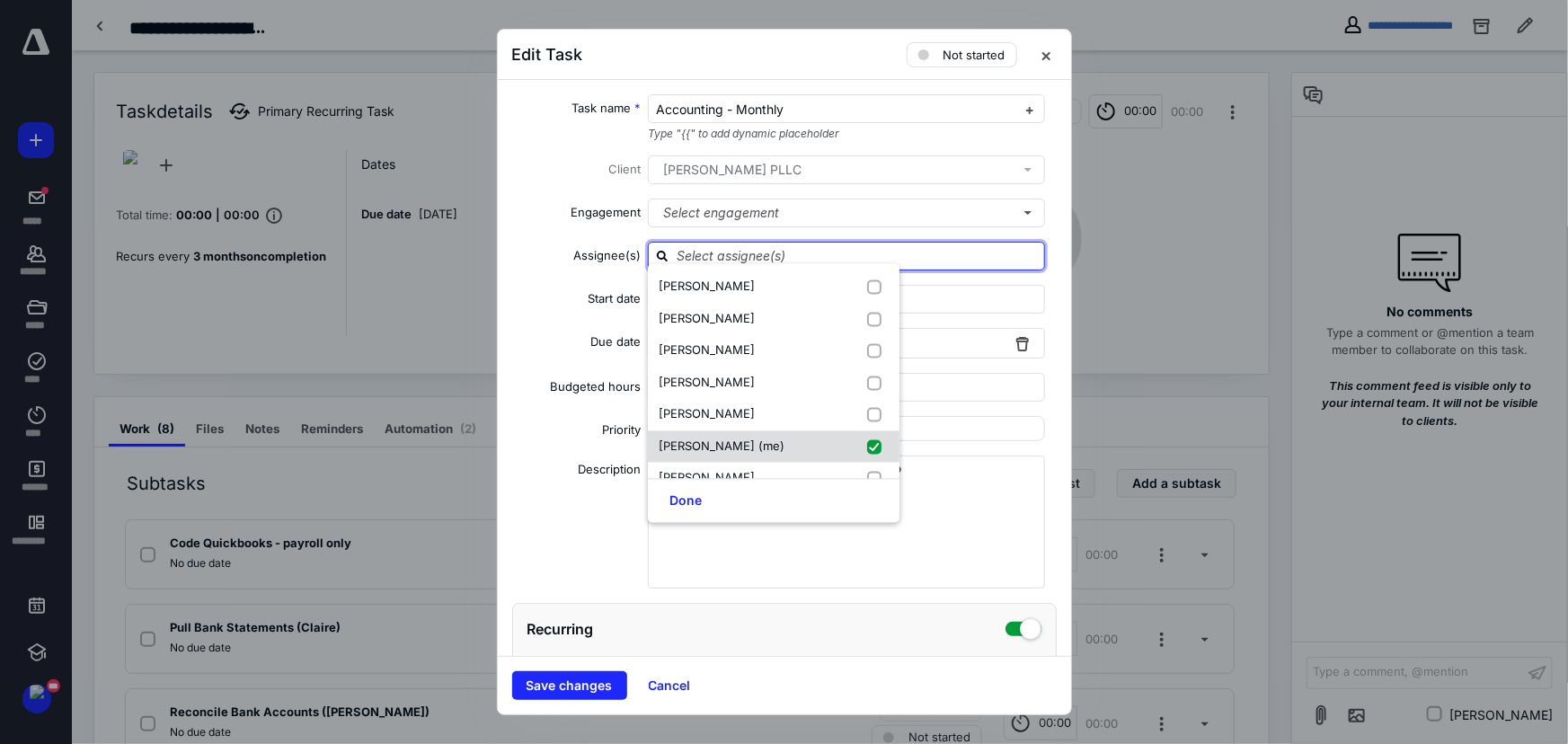 checkbox on "true" 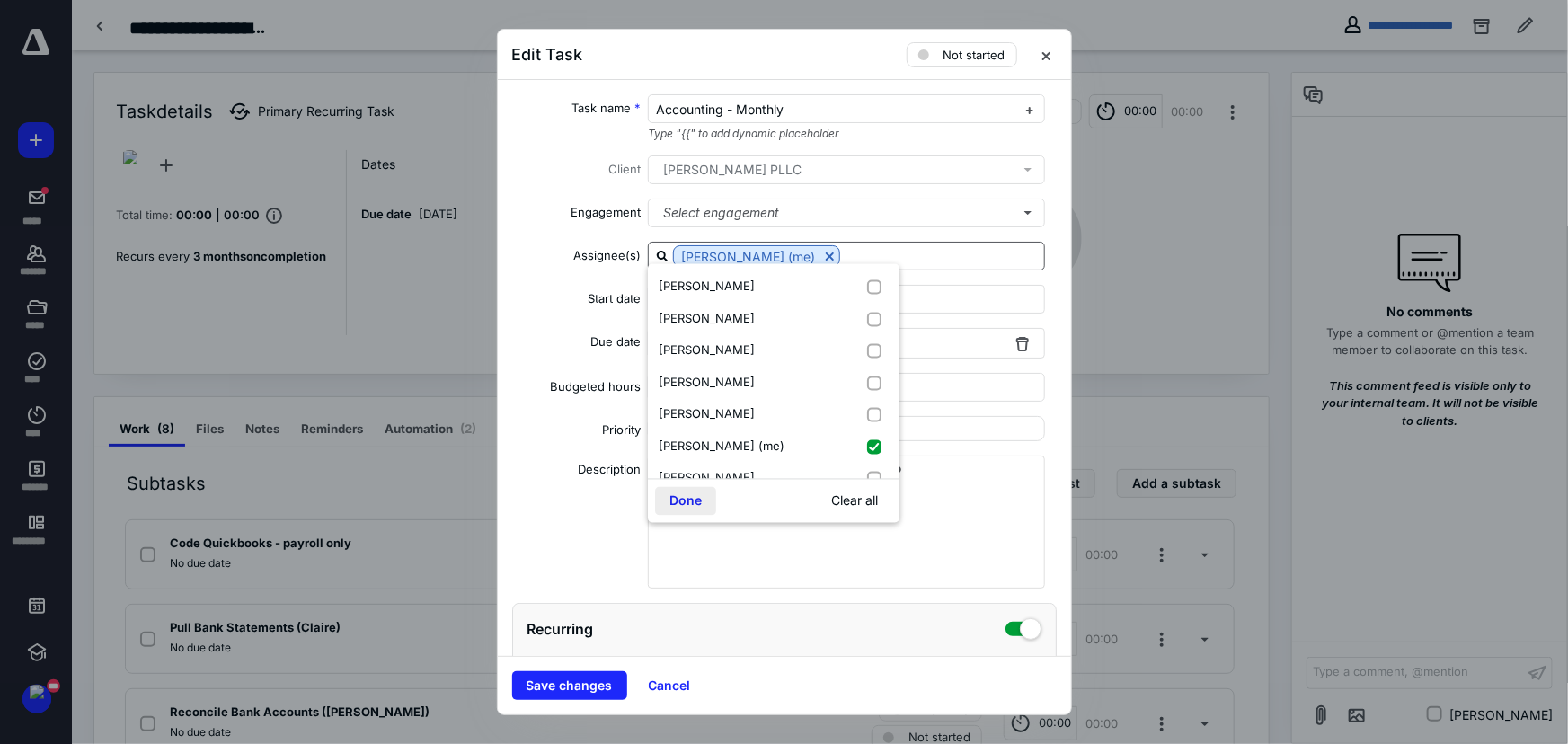 click on "Done" at bounding box center (686, 501) 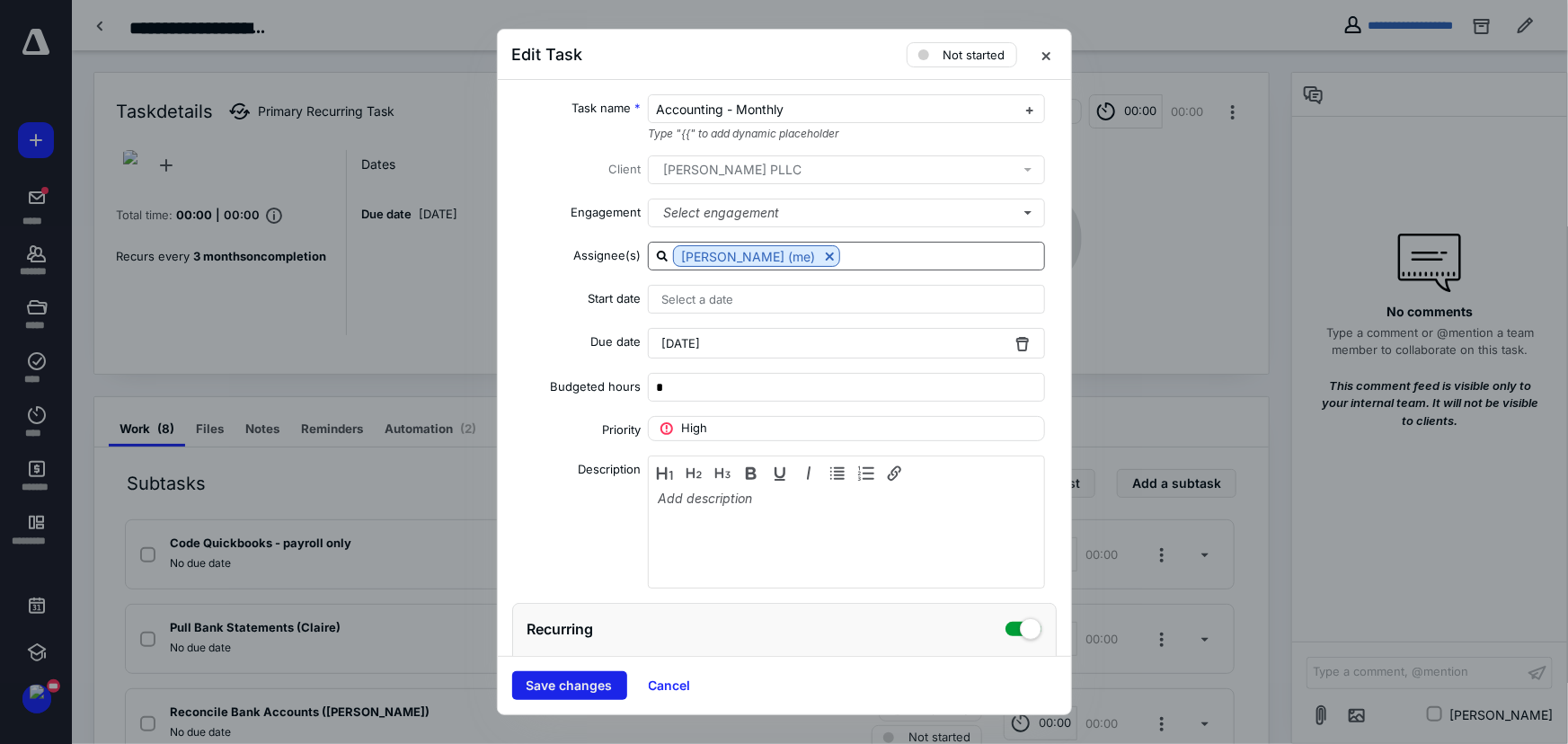 click on "Save changes" at bounding box center (570, 686) 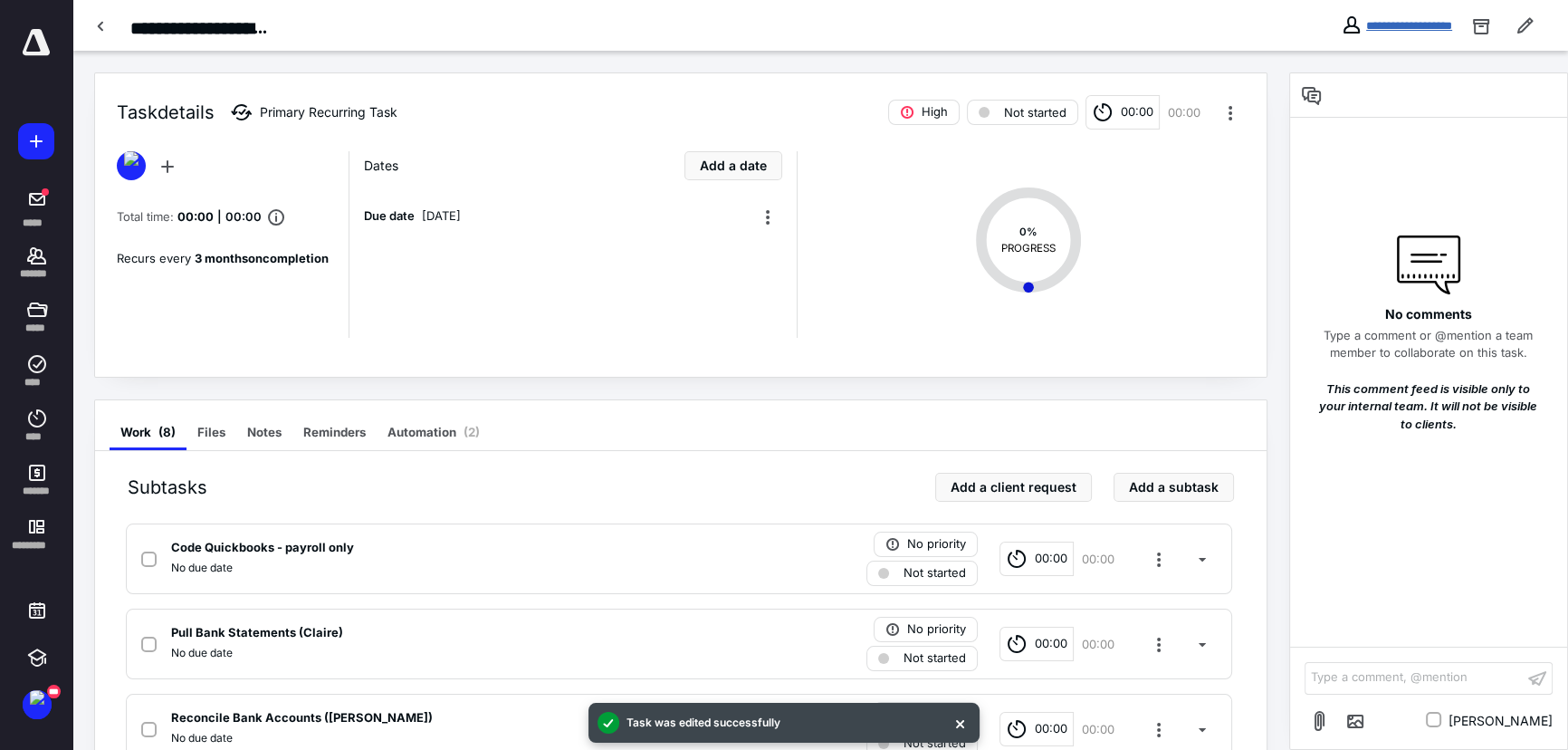click on "**********" at bounding box center (1409, 25) 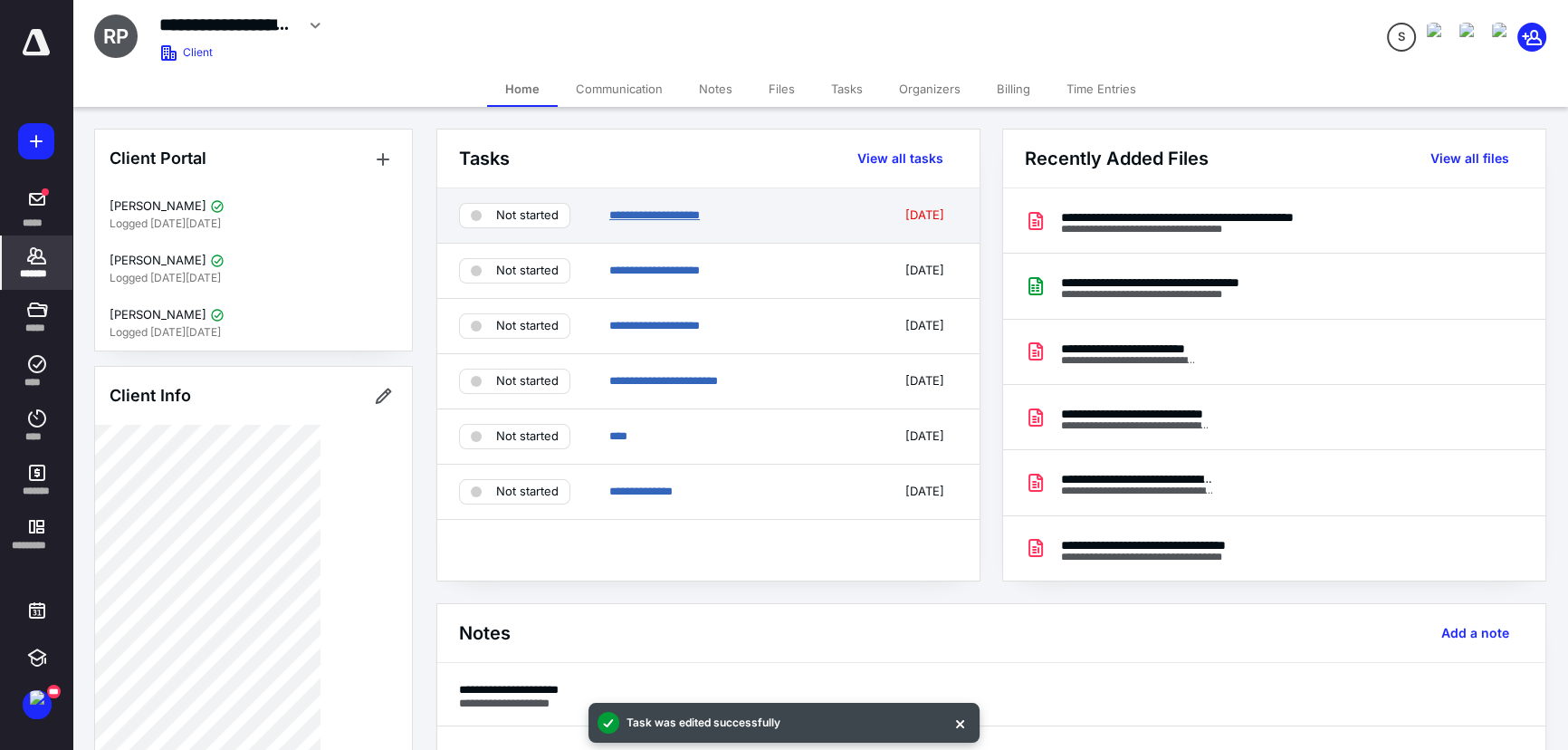click on "**********" at bounding box center [655, 215] 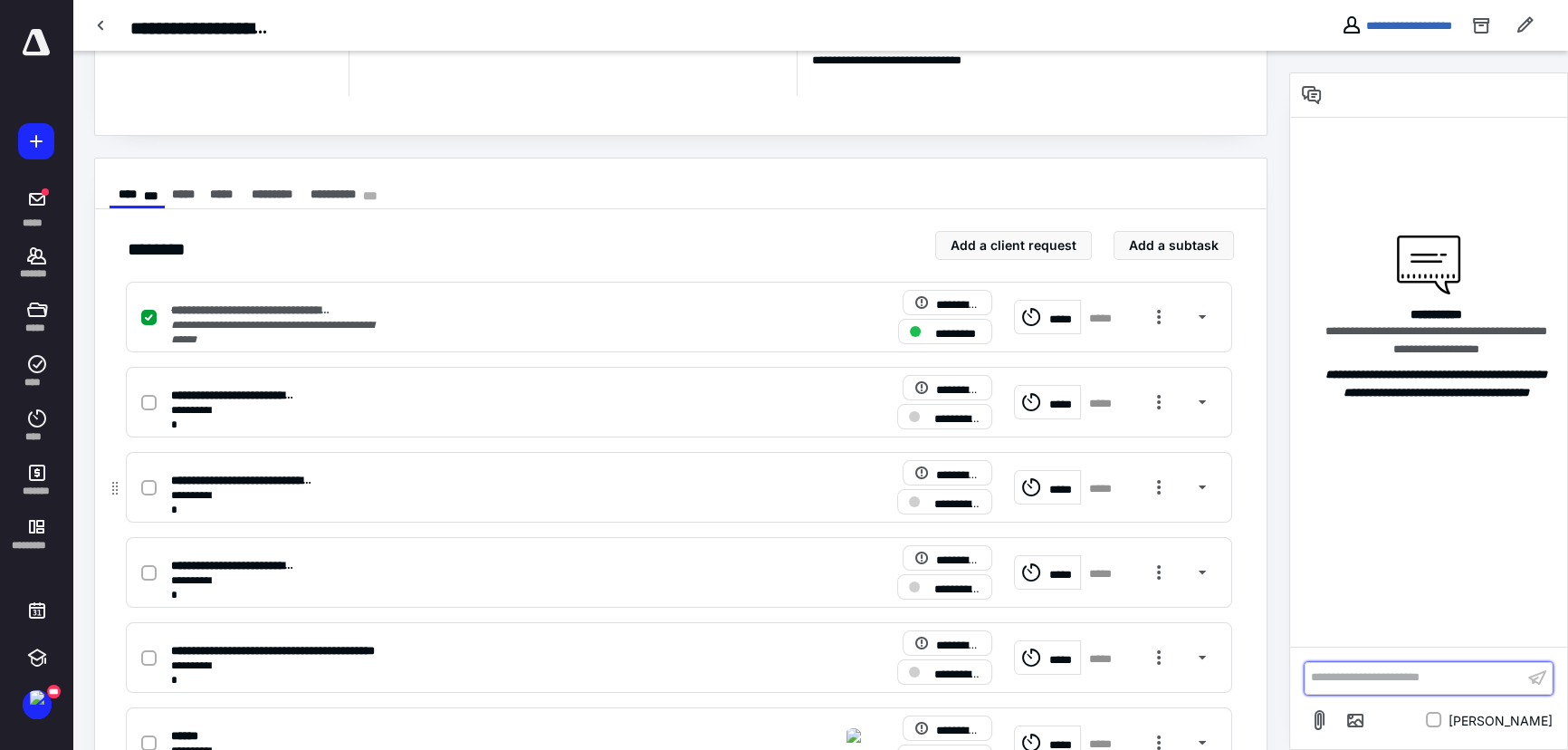 scroll, scrollTop: 246, scrollLeft: 0, axis: vertical 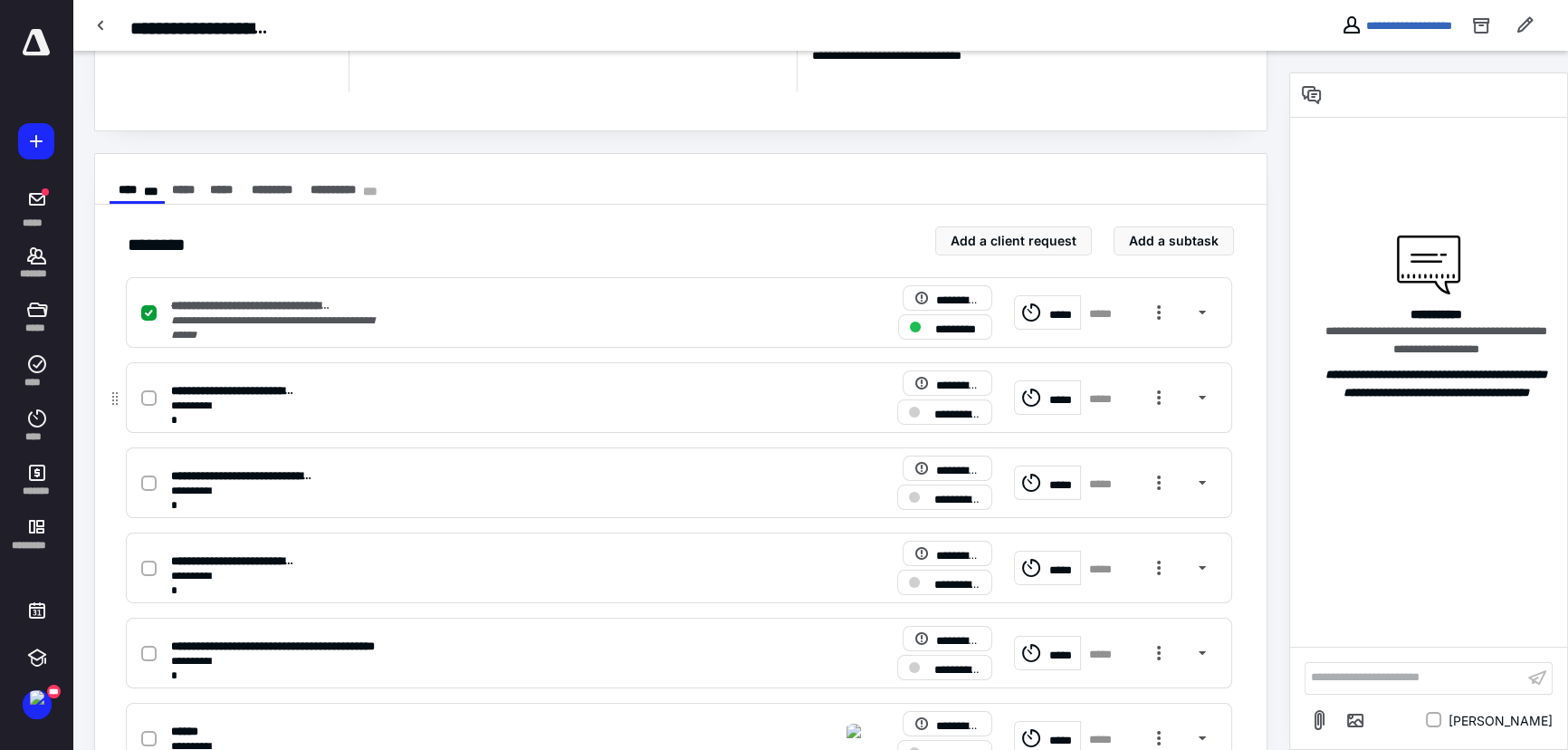 click at bounding box center [148, 399] 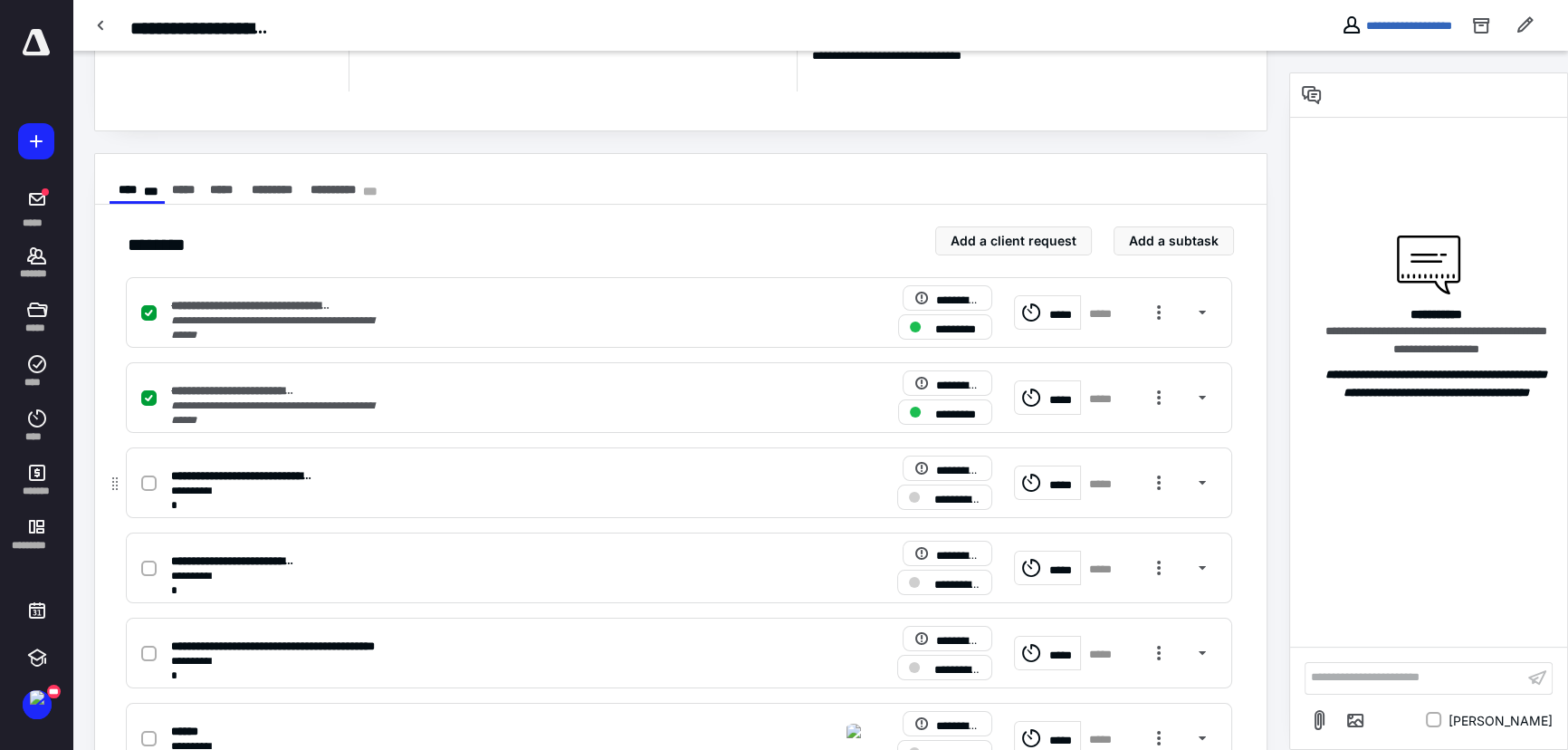 click at bounding box center [148, 484] 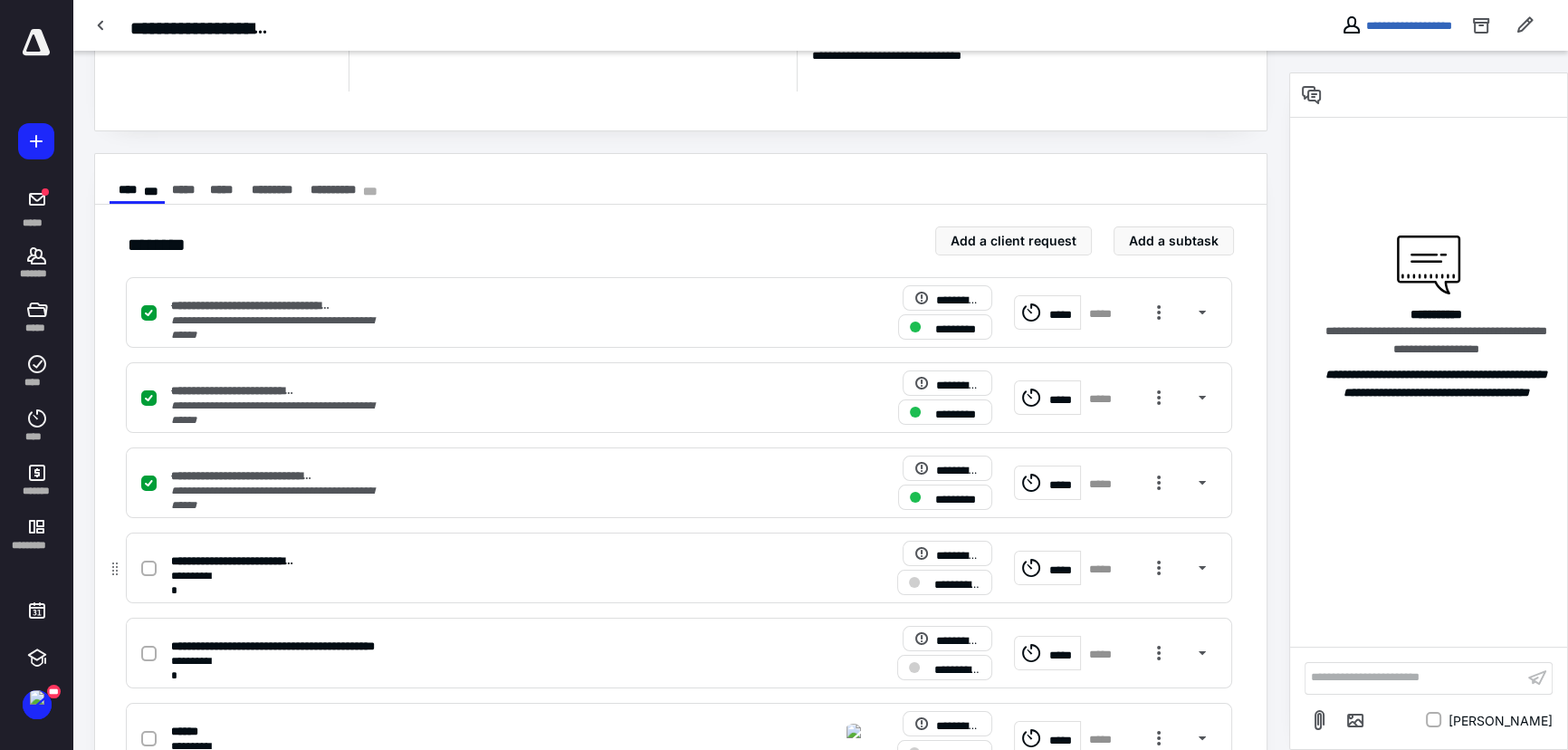click at bounding box center [148, 569] 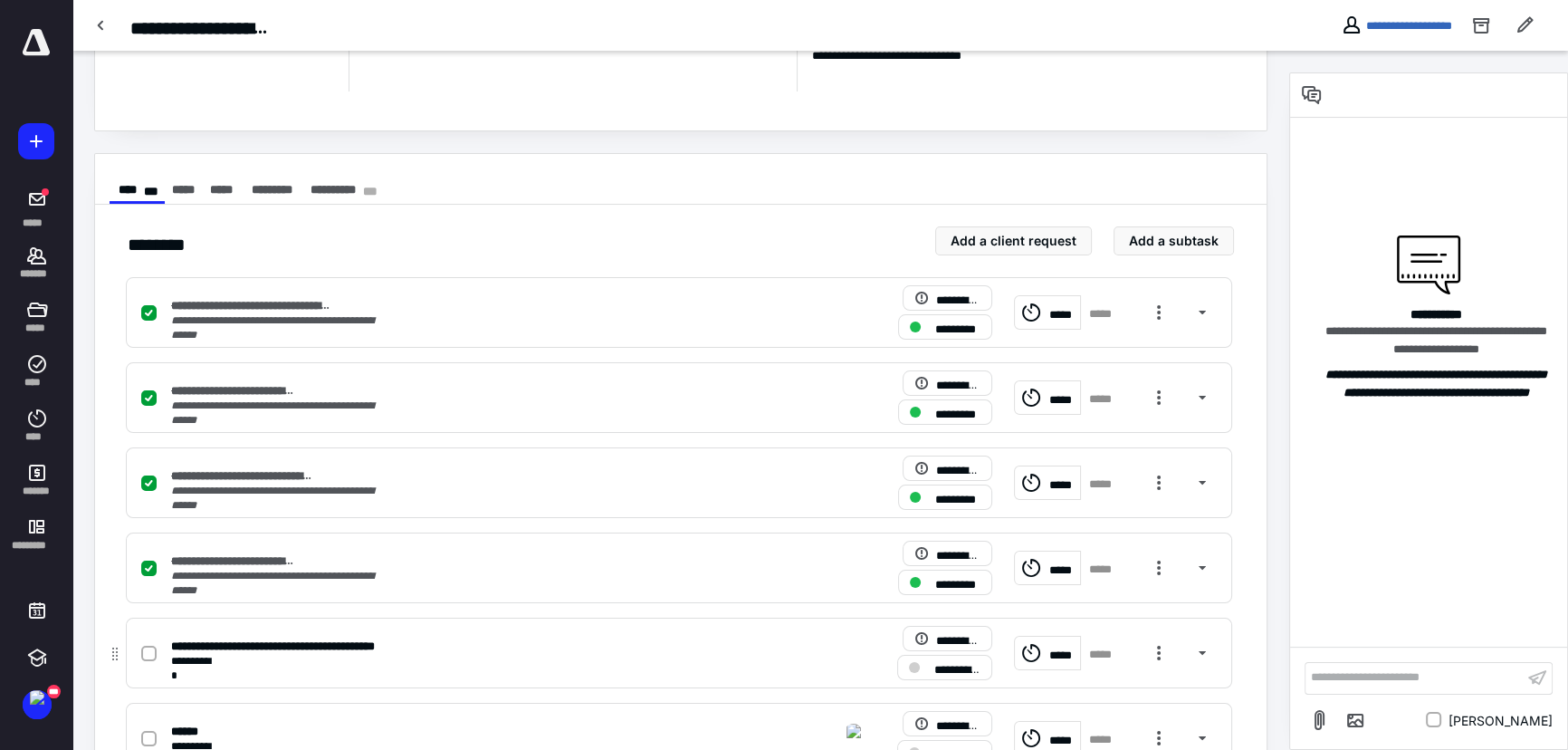 click at bounding box center [148, 654] 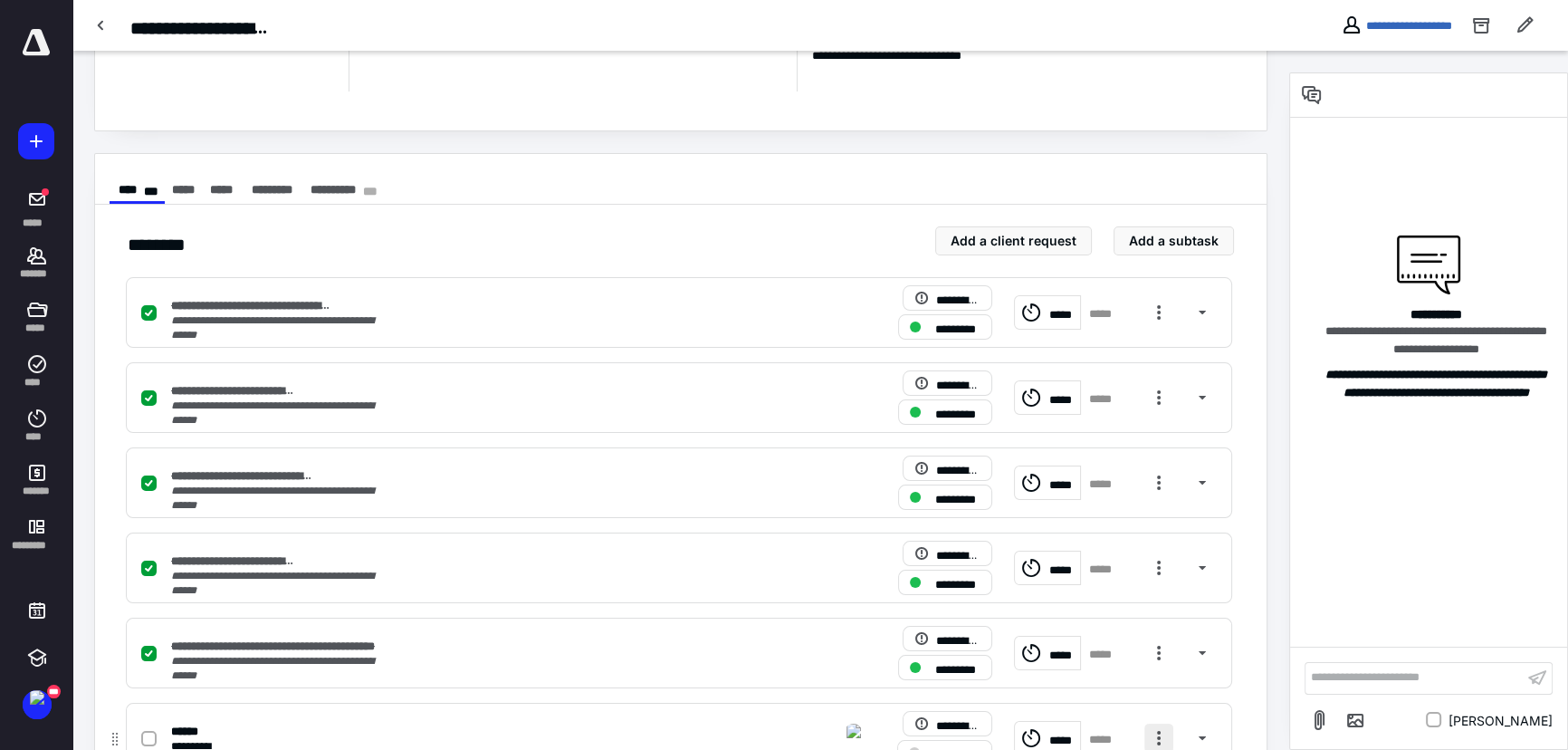 click at bounding box center (1159, 738) 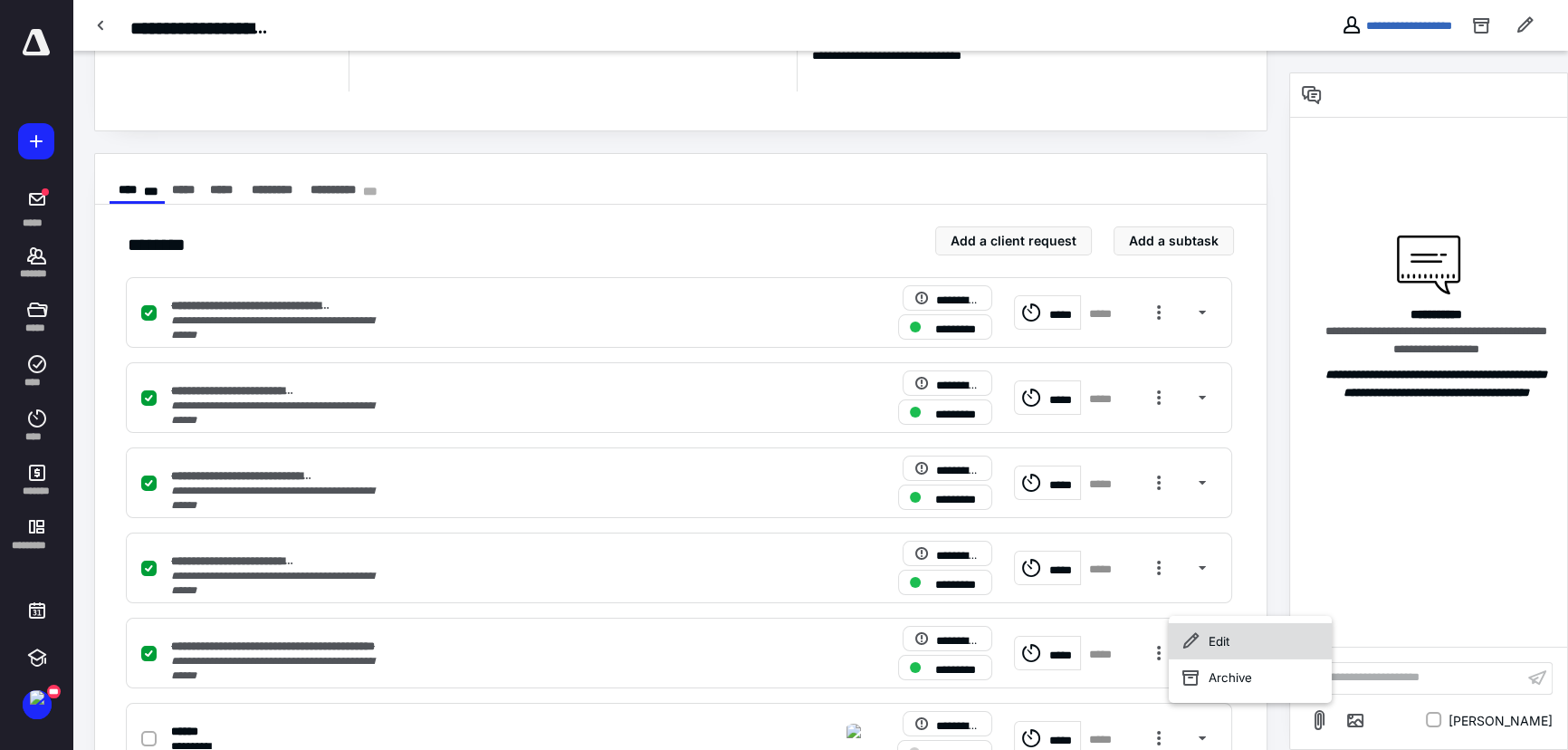 click on "Edit" at bounding box center [1250, 641] 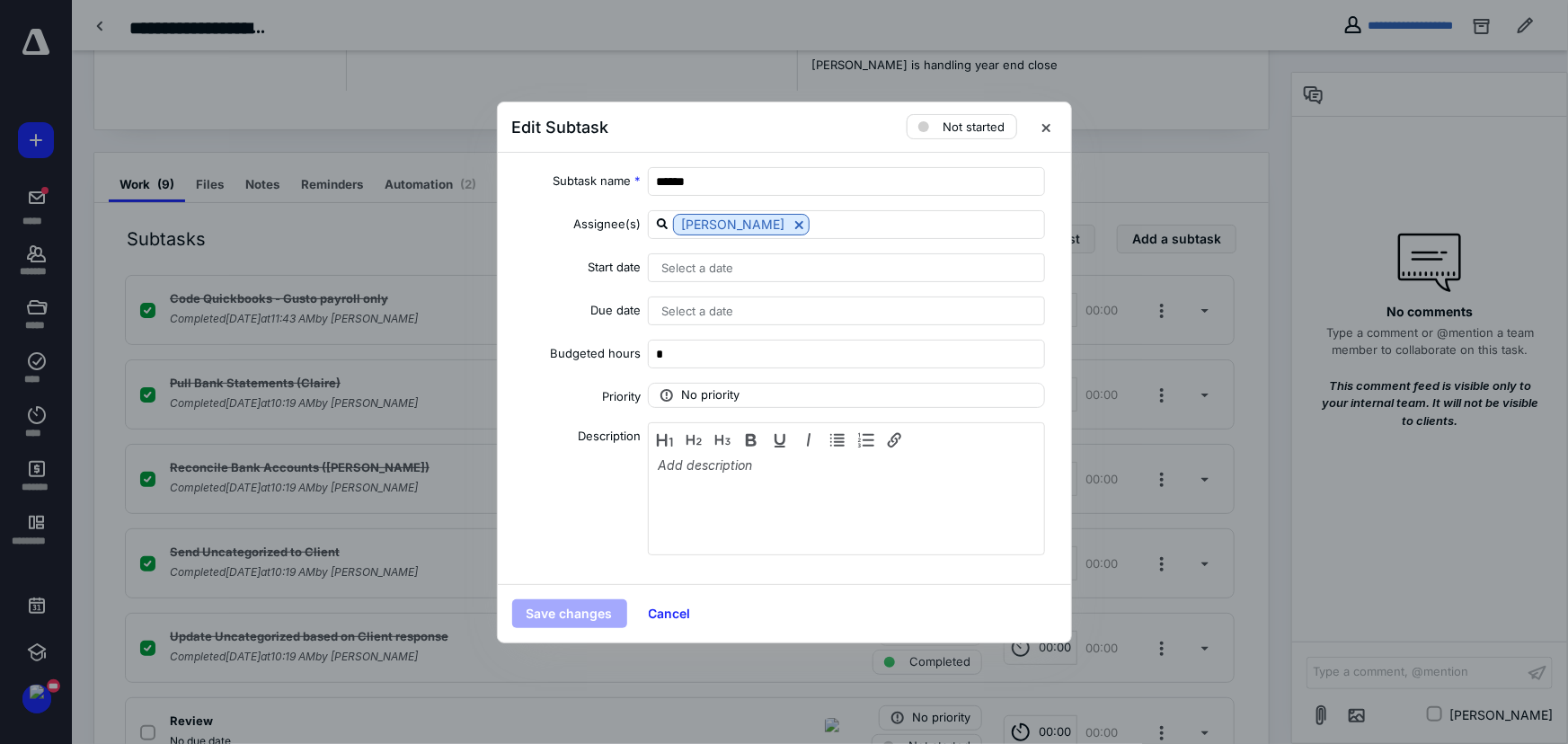click at bounding box center (924, 127) 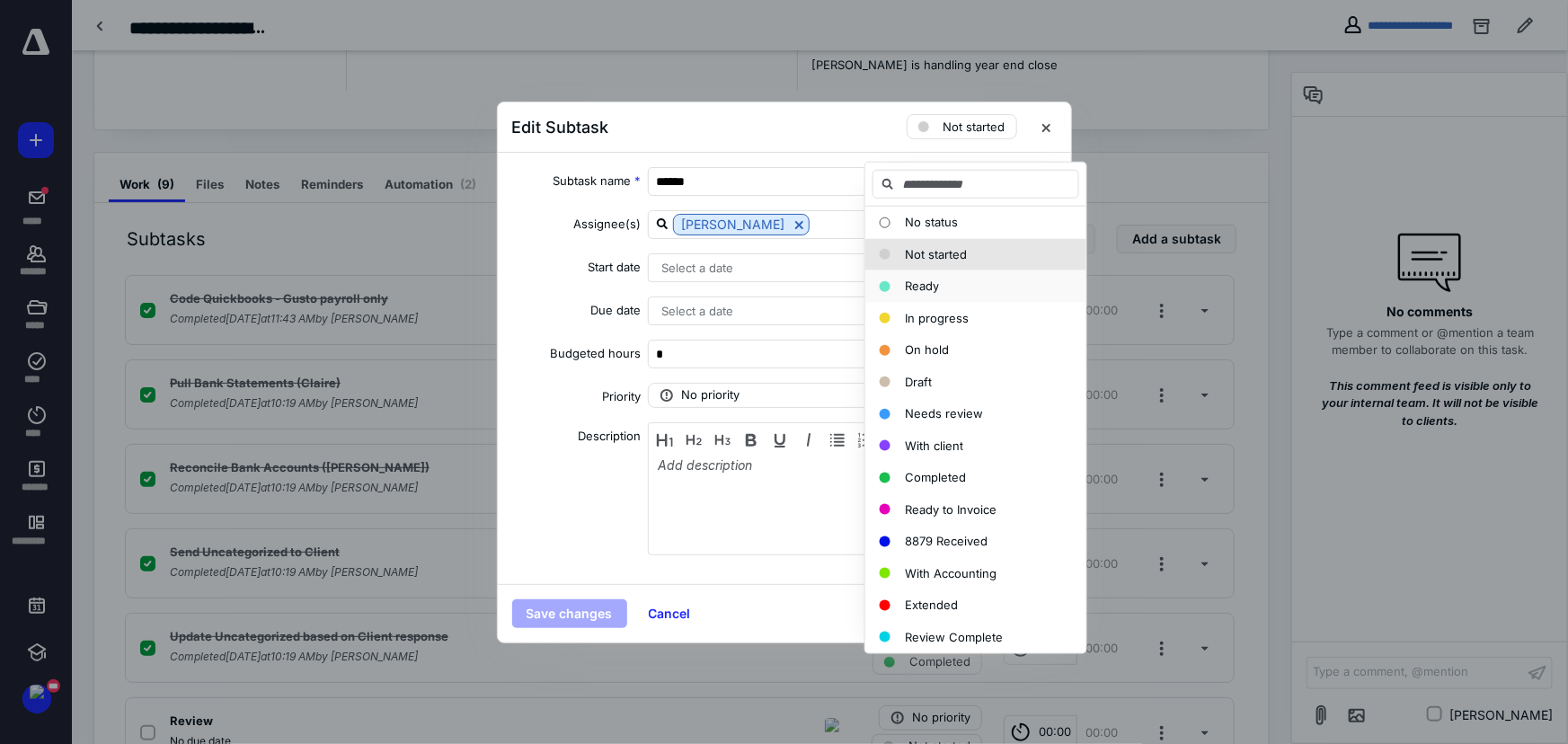 click on "Ready" at bounding box center [922, 286] 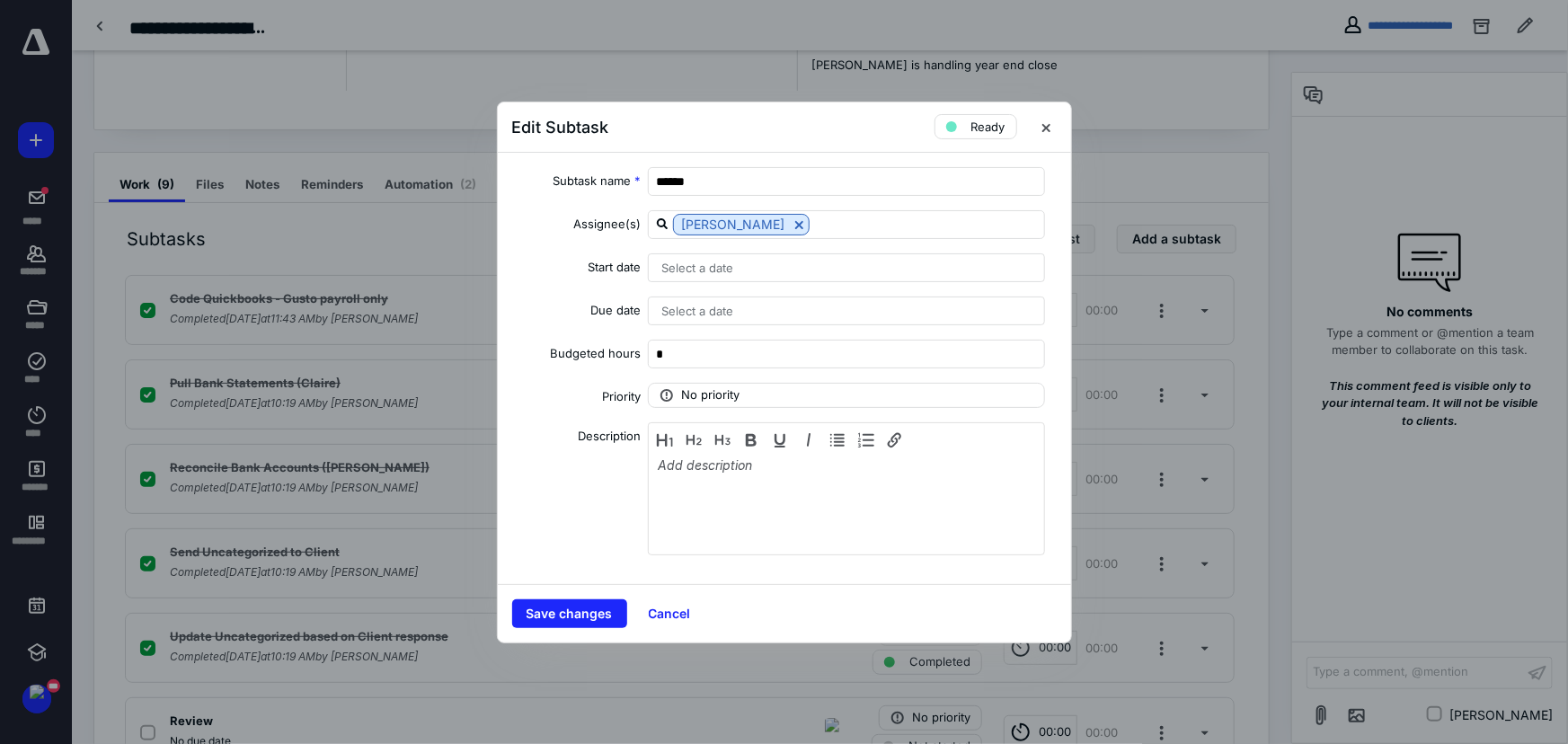click on "Select a date" at bounding box center [846, 311] 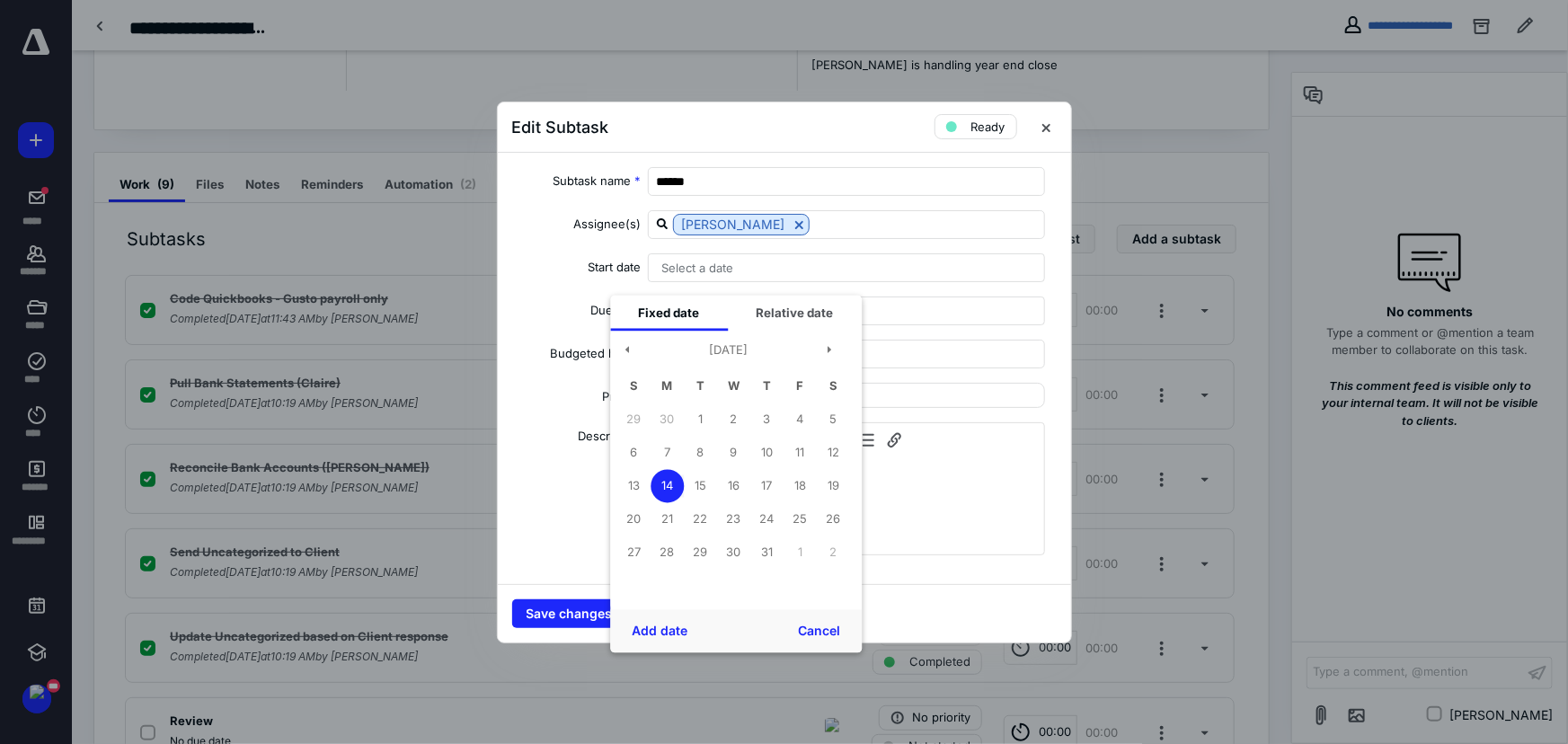 click on "14" at bounding box center (667, 486) 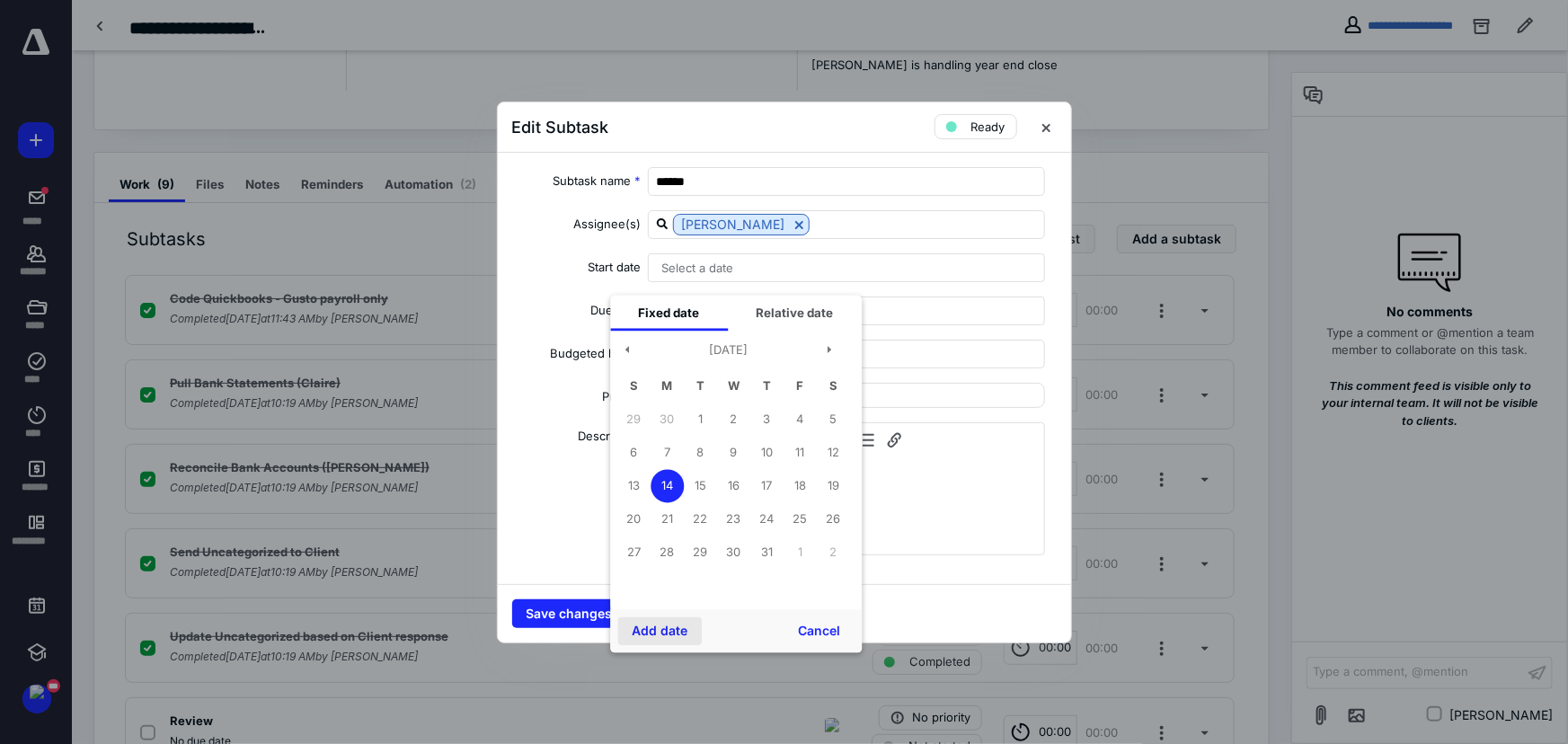 click on "Add date" at bounding box center [660, 631] 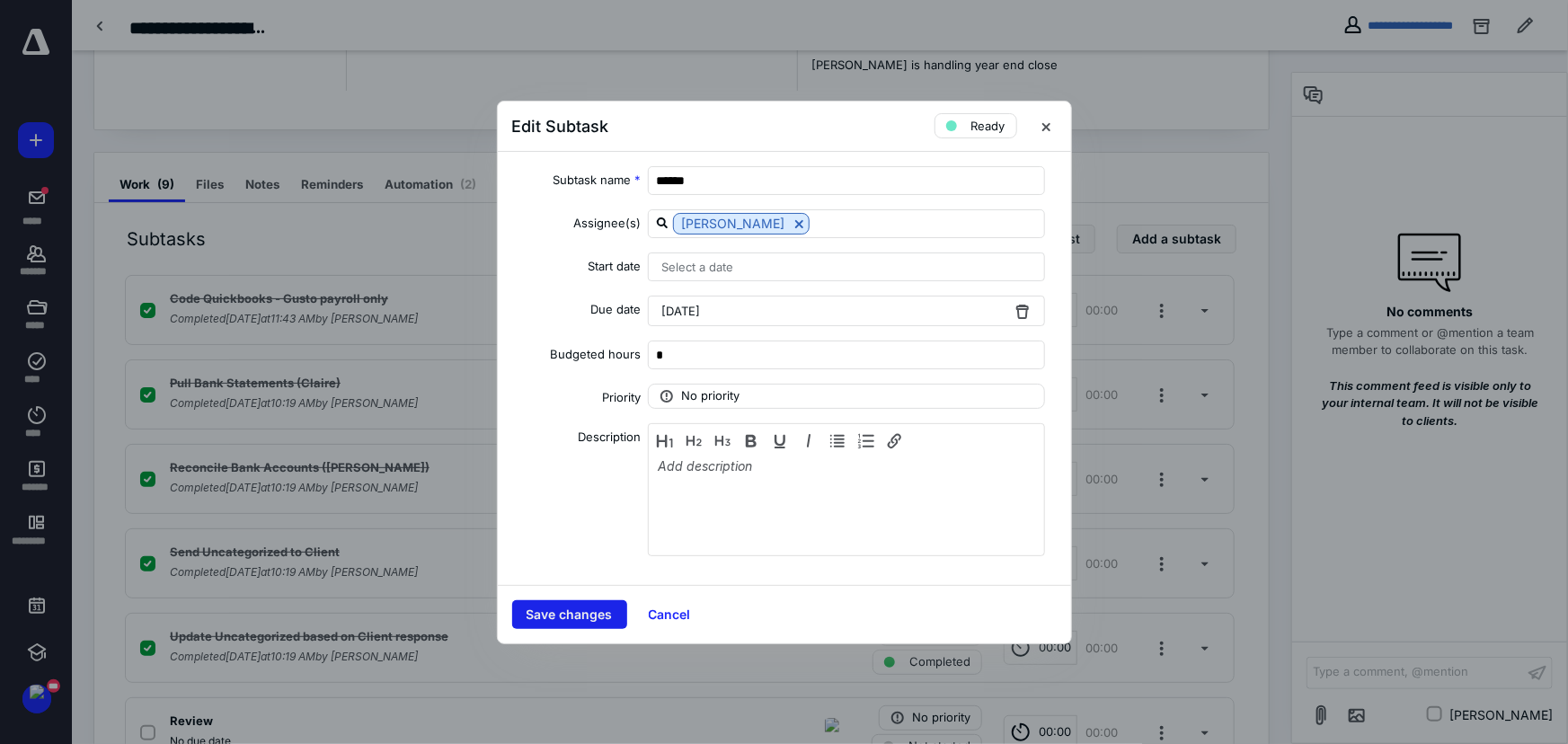 click on "Save changes" at bounding box center [570, 615] 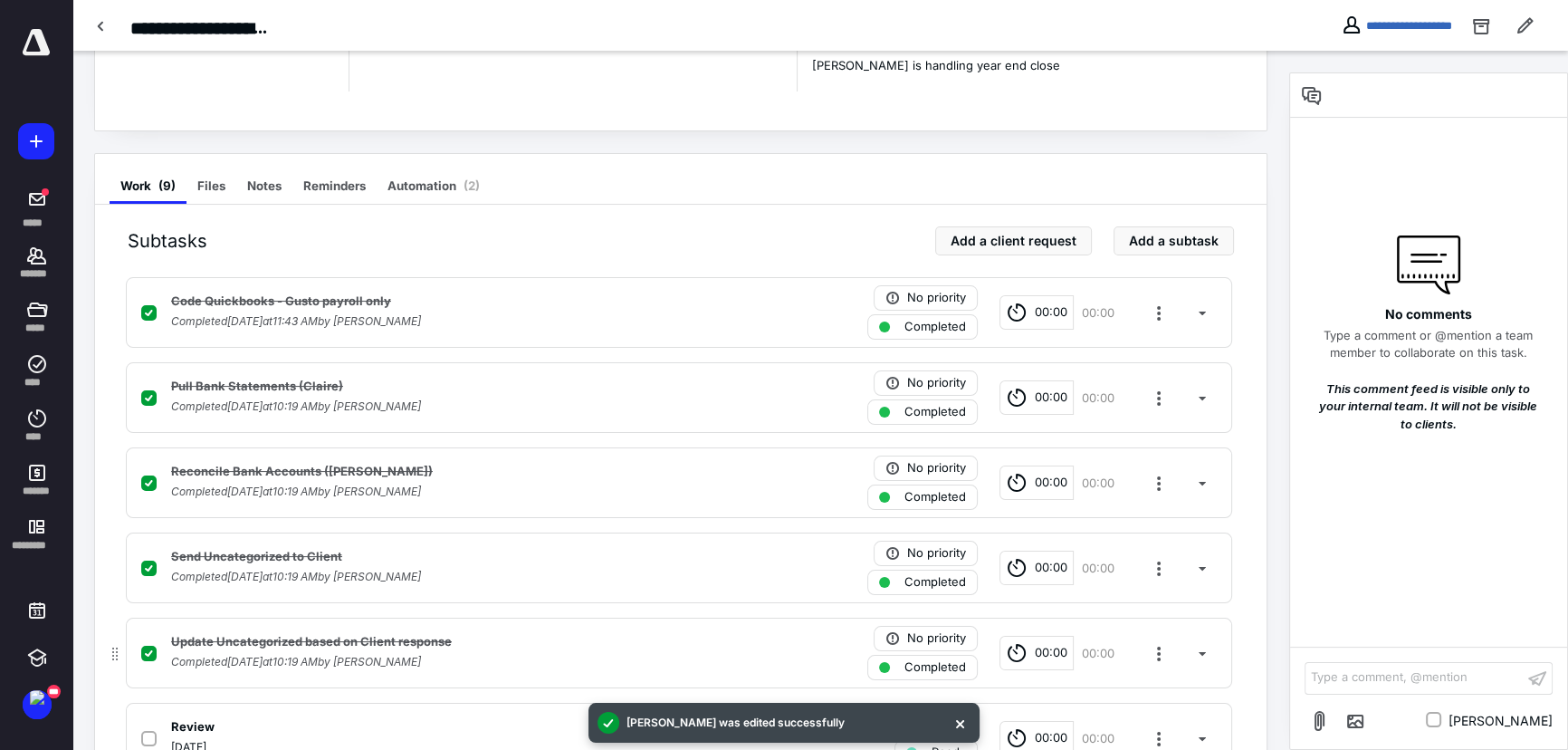 scroll, scrollTop: 0, scrollLeft: 0, axis: both 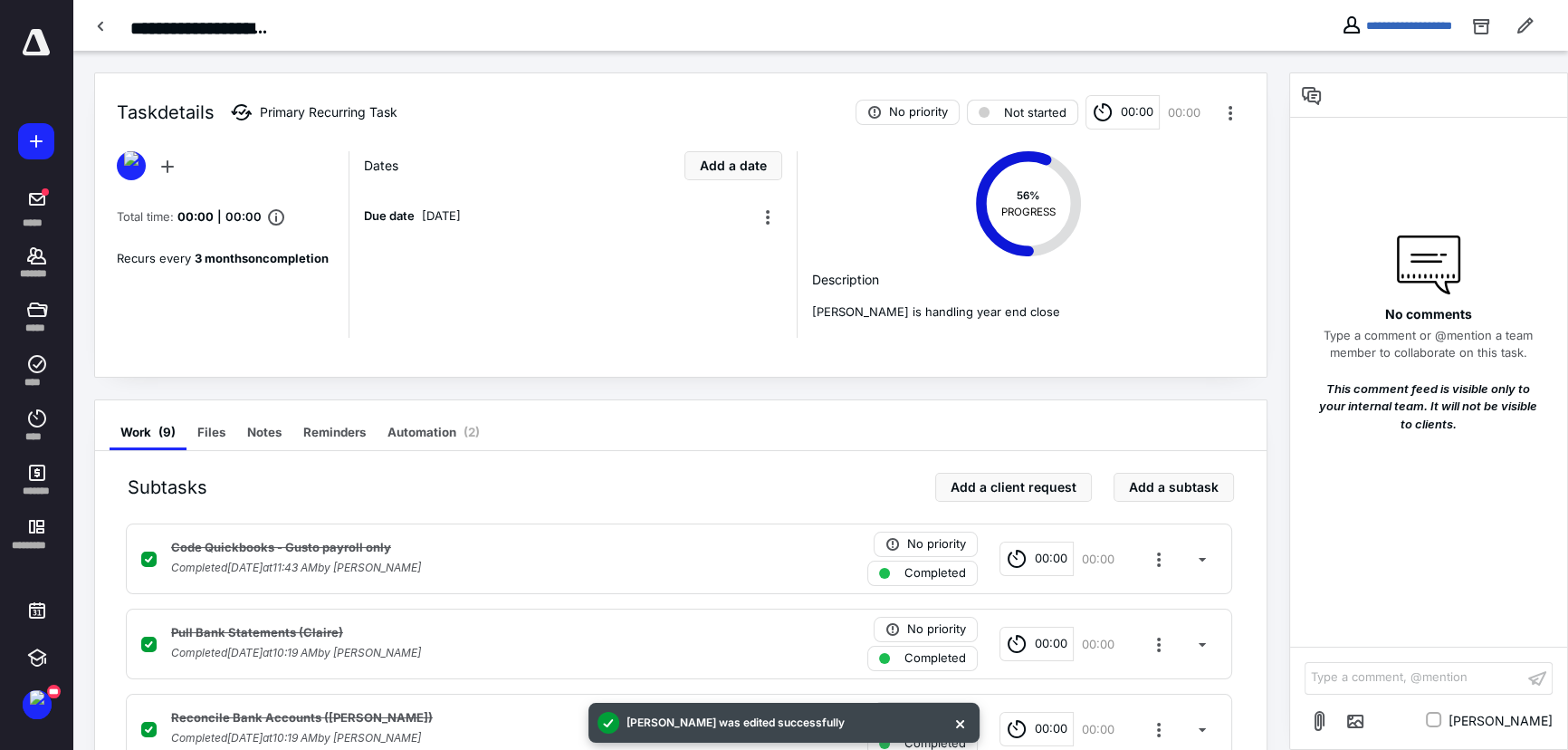 click on "Not started" at bounding box center [1022, 112] 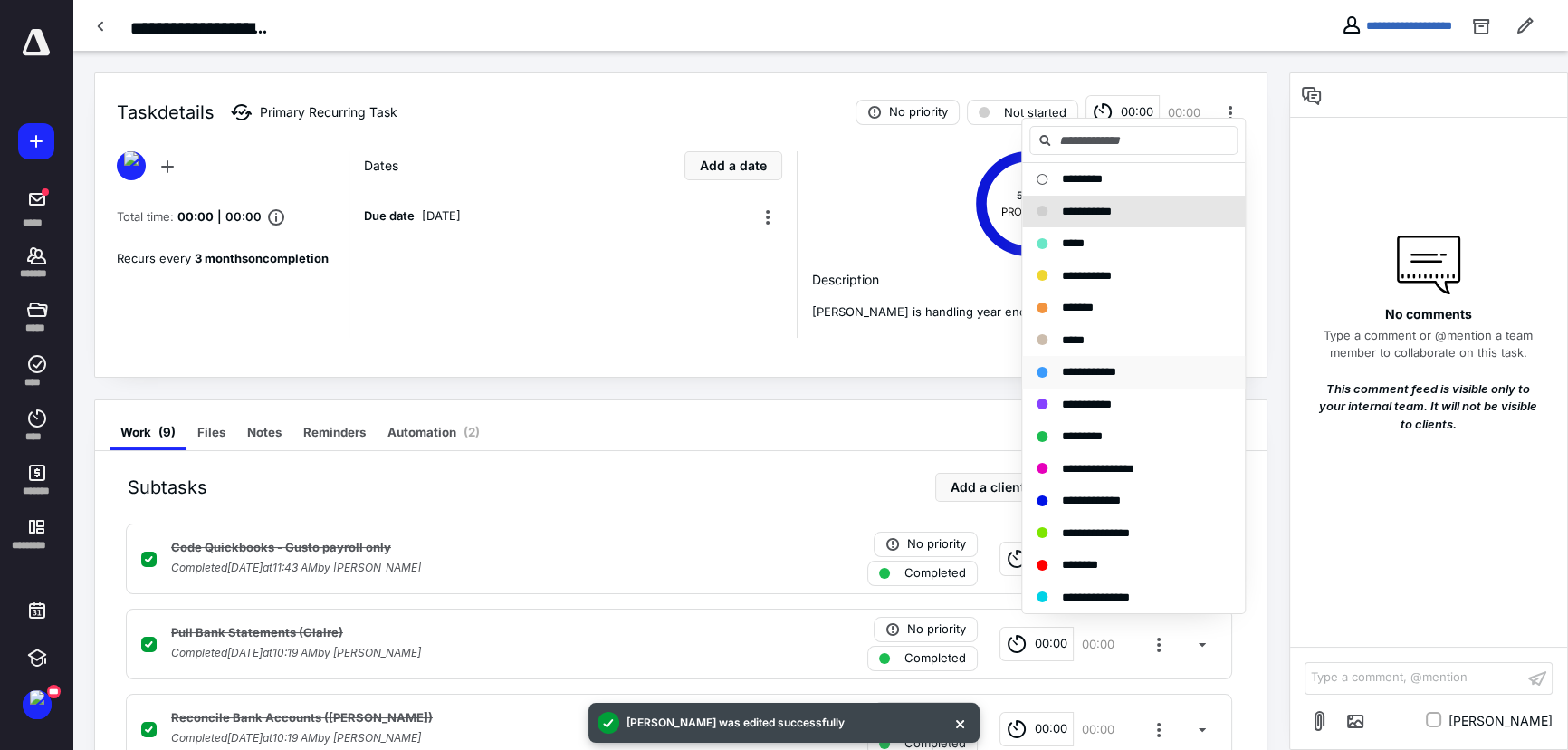 click on "**********" at bounding box center [1089, 371] 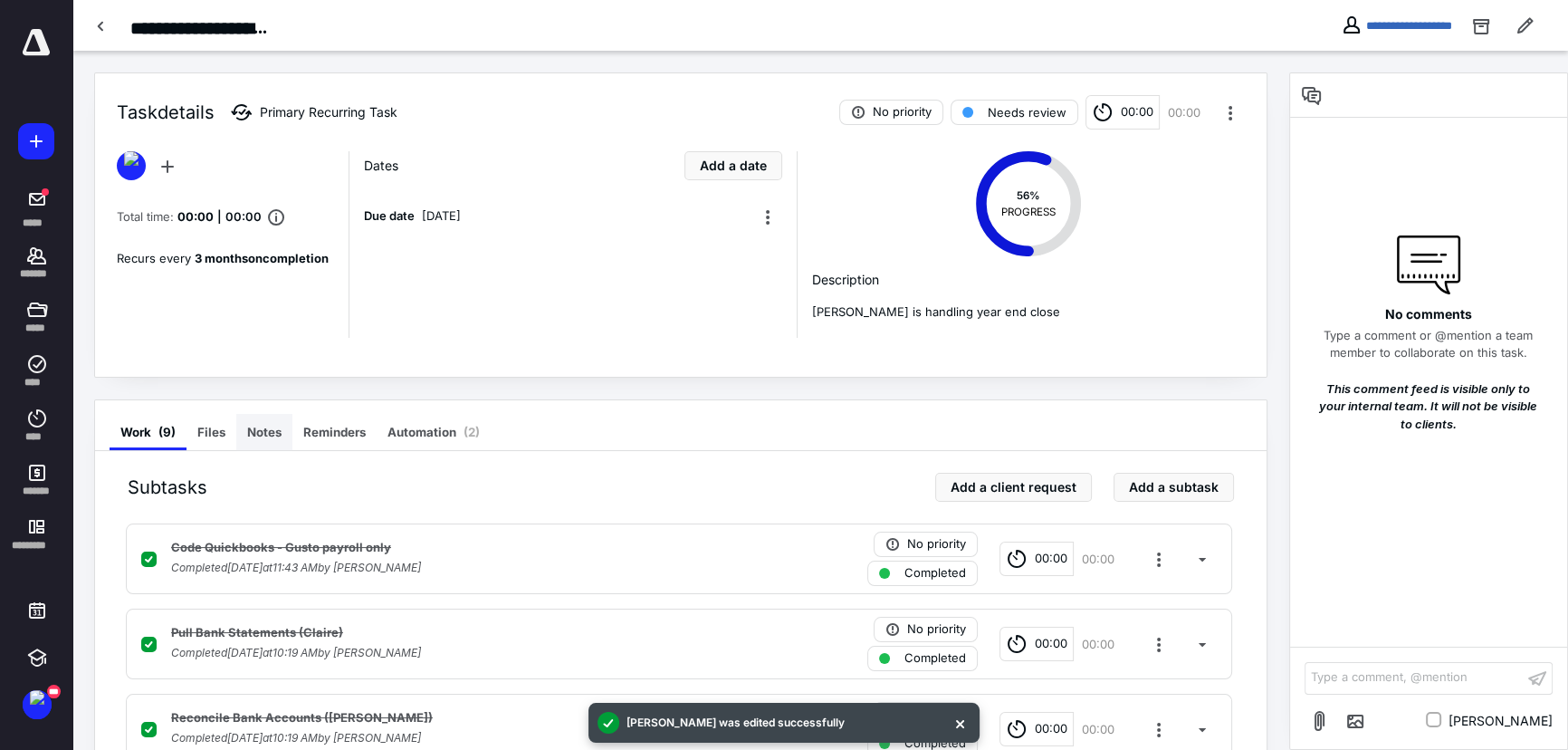 click on "Notes" at bounding box center [264, 432] 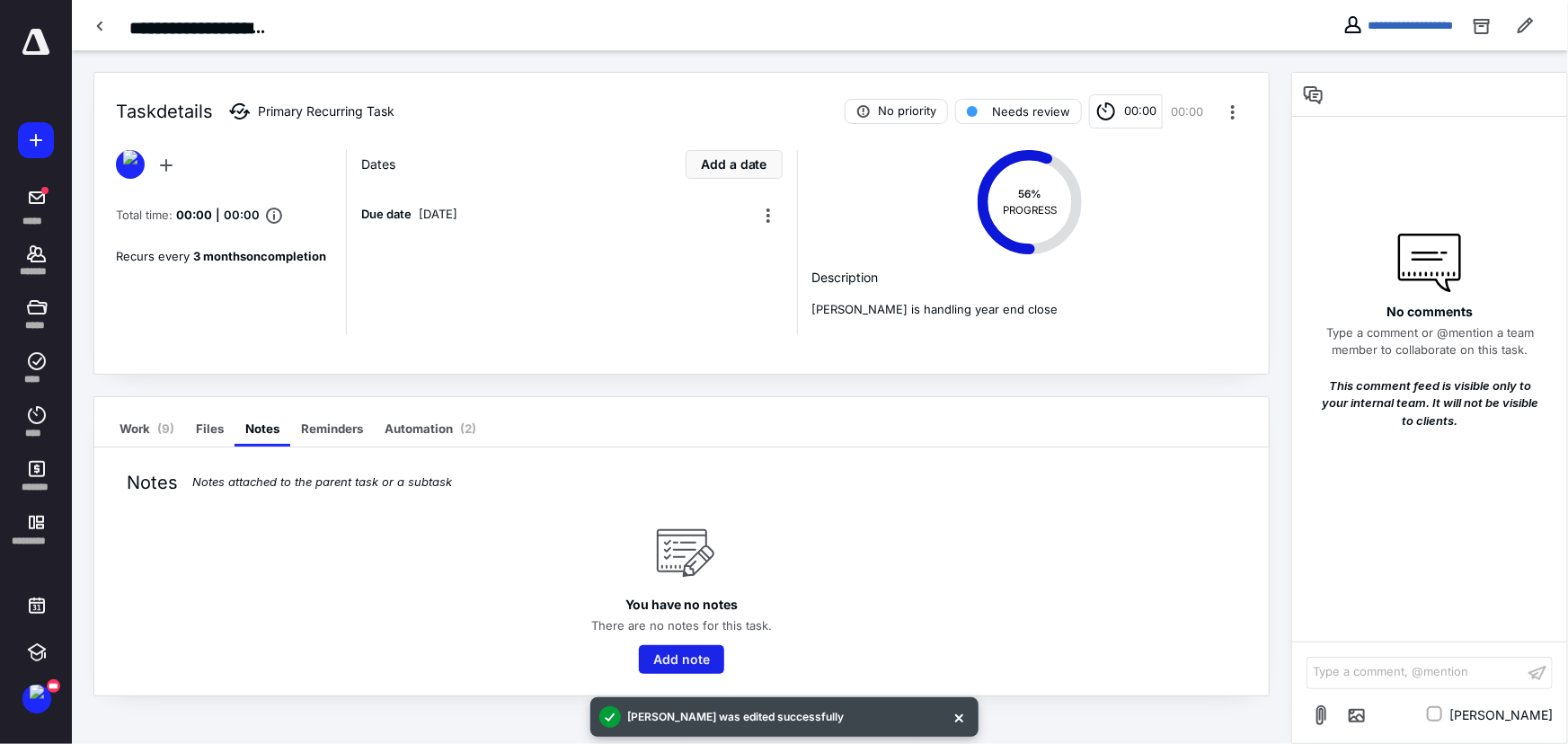 click on "Add note" at bounding box center (681, 660) 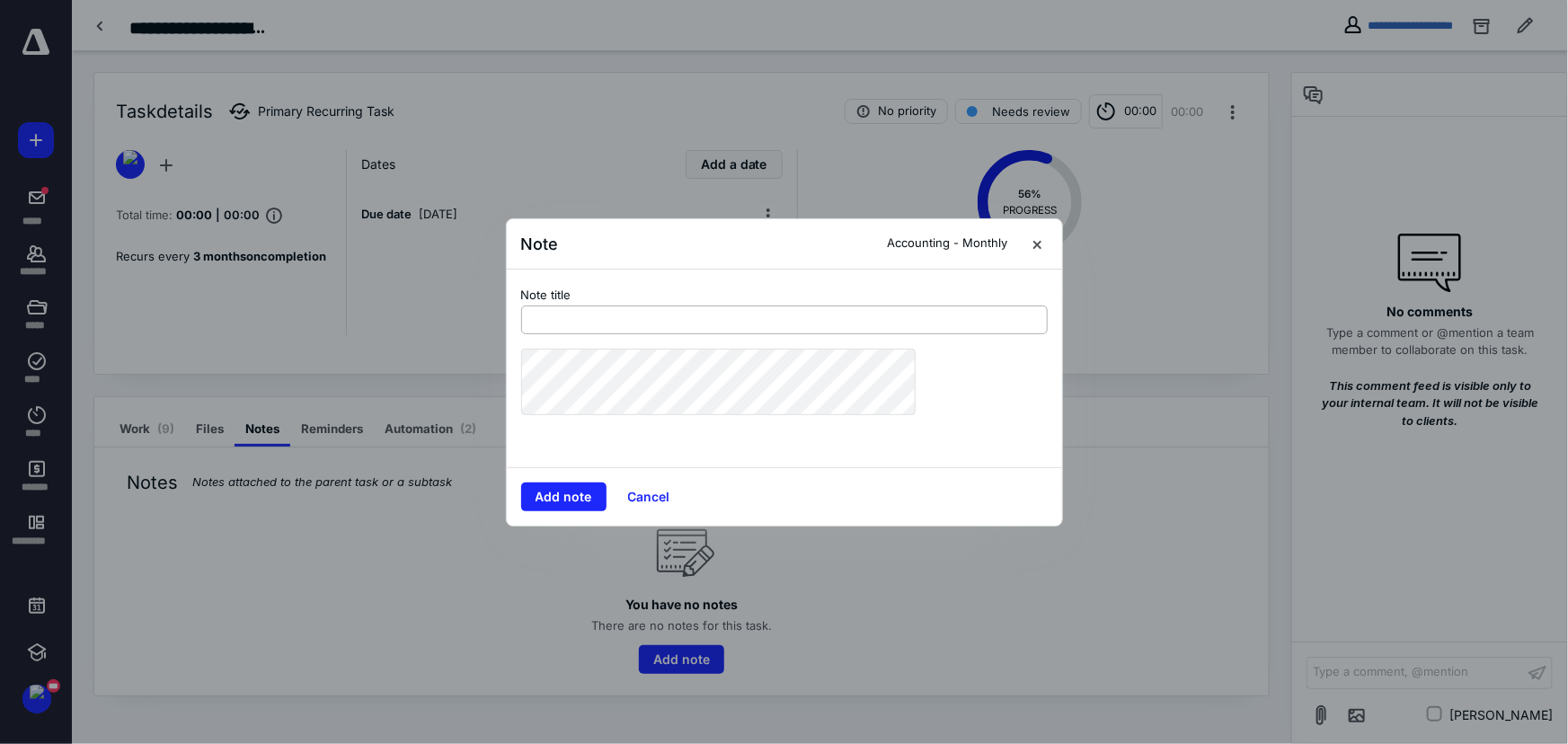 click at bounding box center [784, 320] 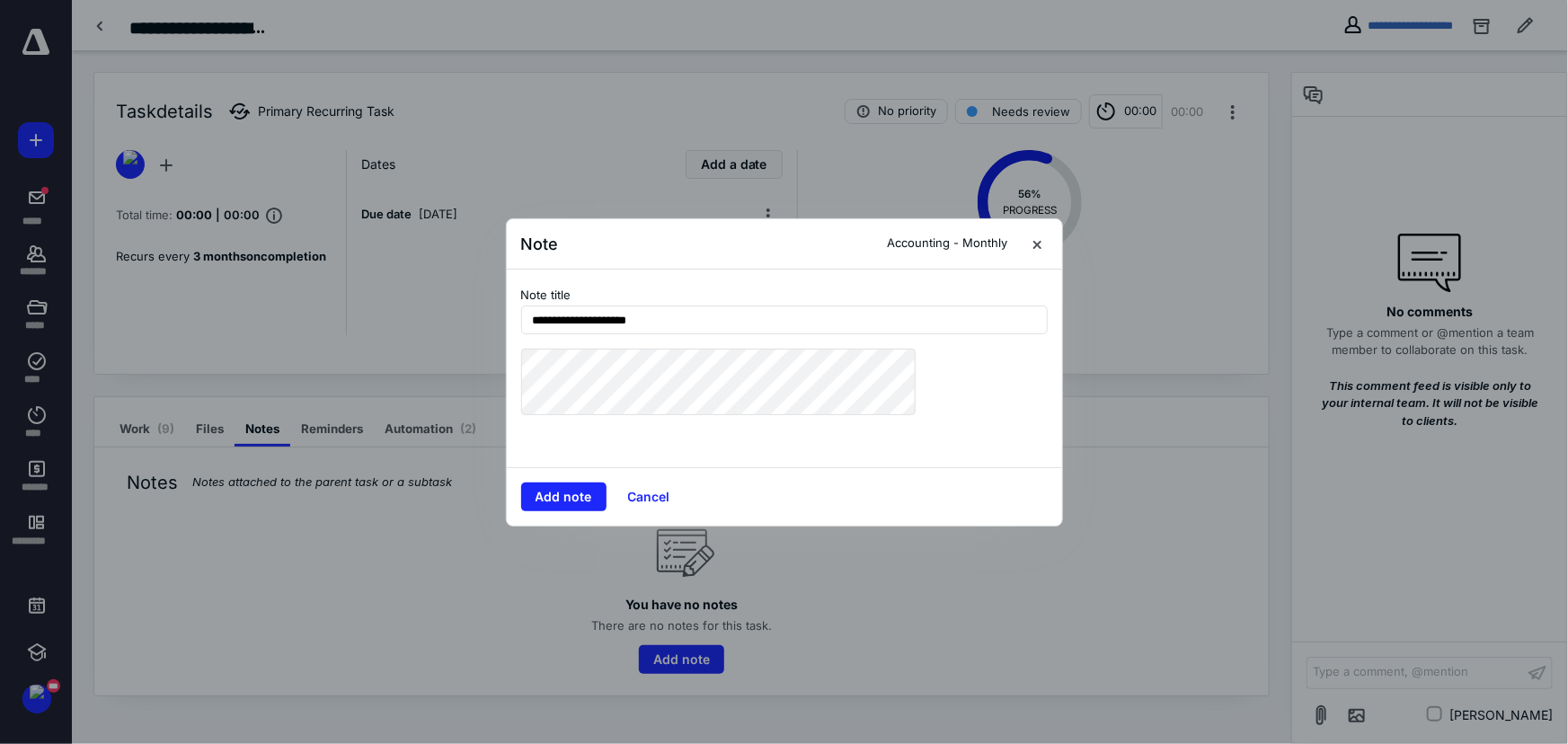 type on "**********" 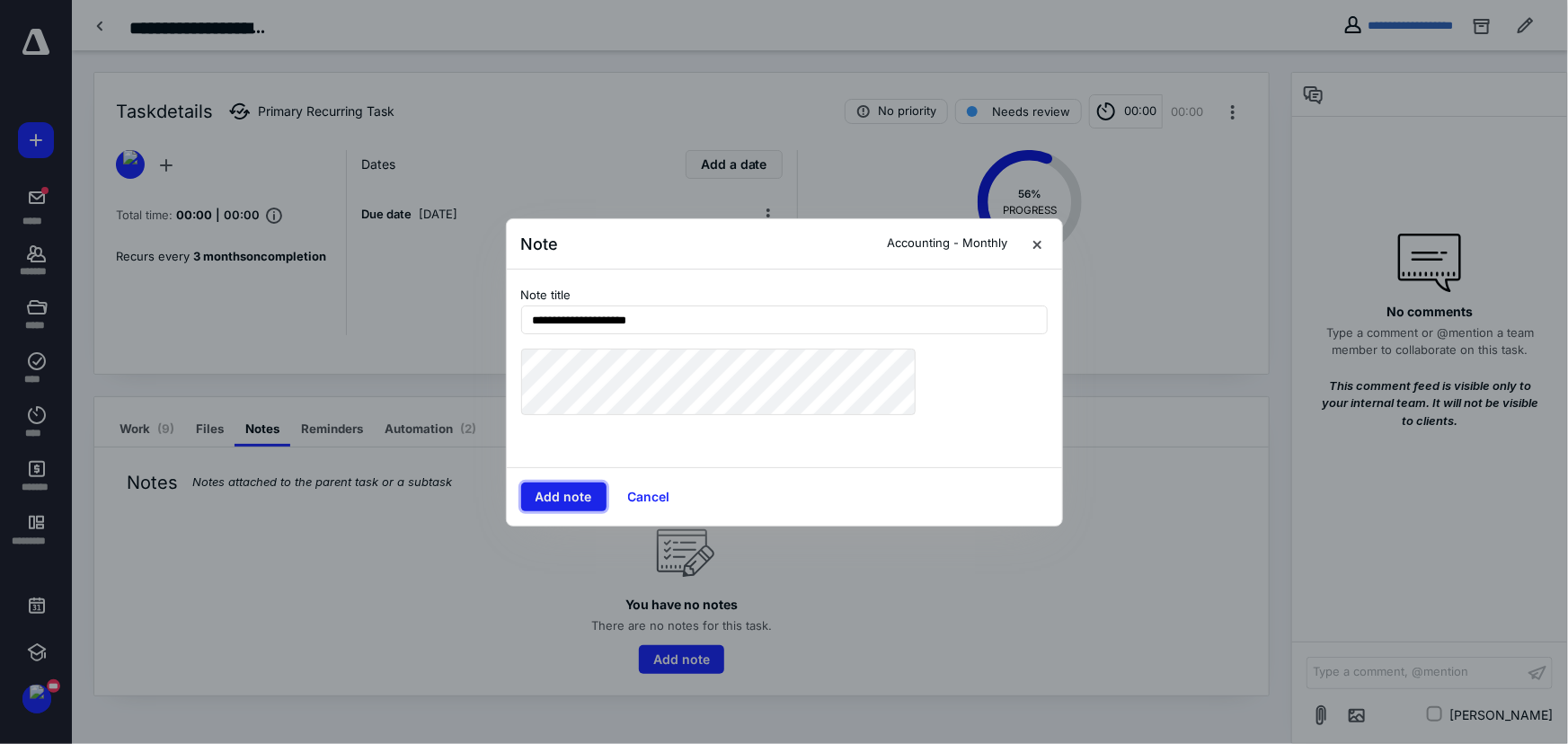 click on "Add note" at bounding box center (563, 497) 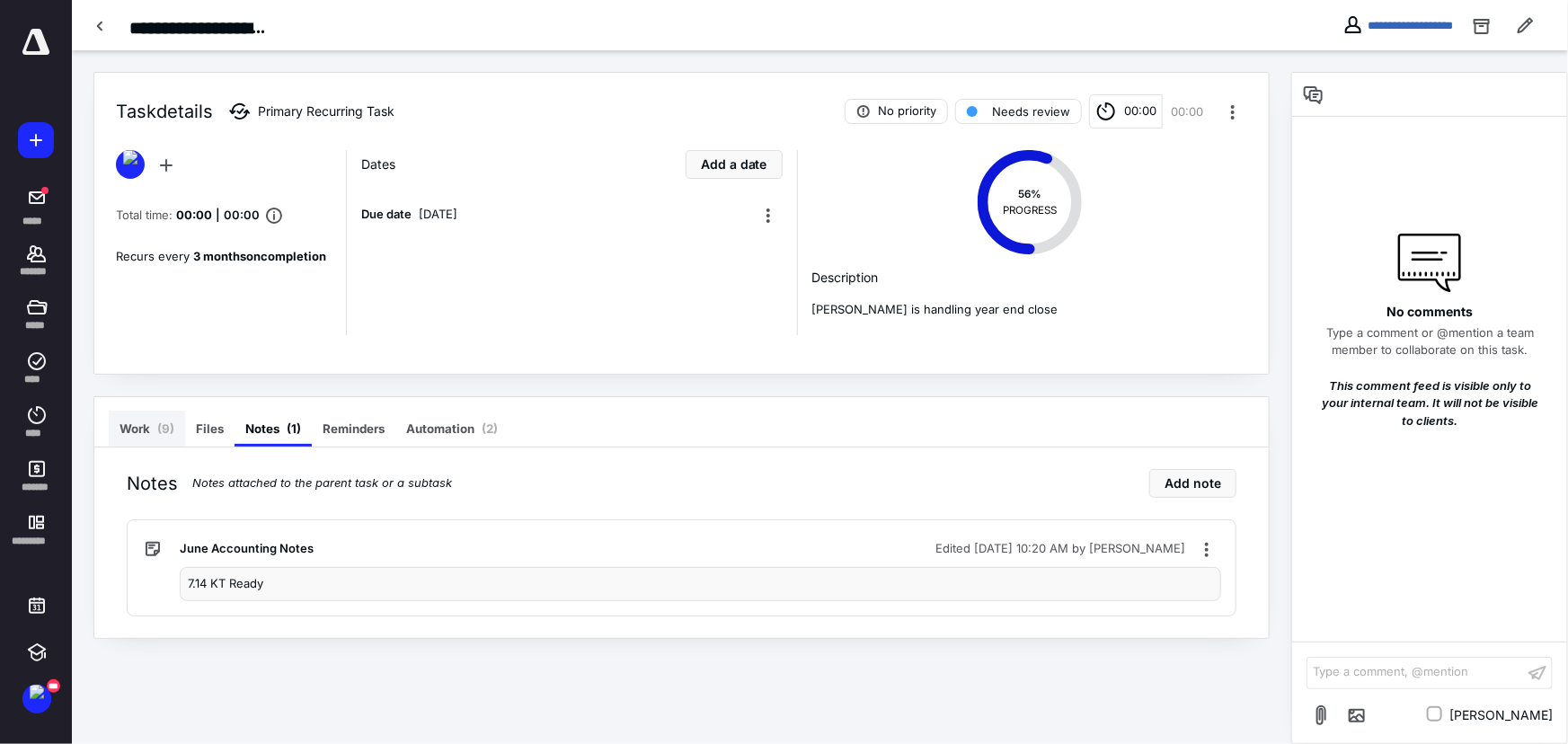 click on "Work ( 9 )" at bounding box center [146, 429] 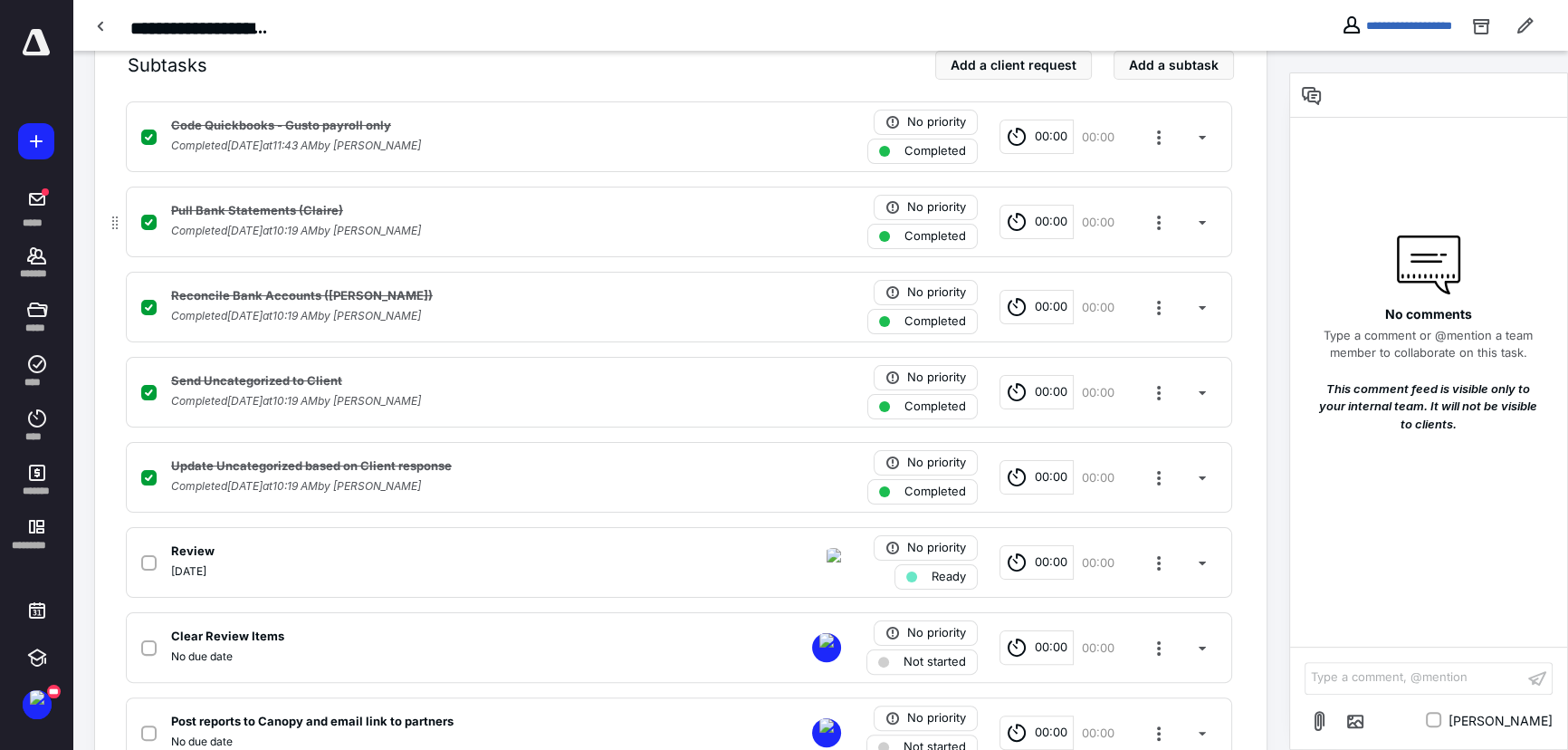 scroll, scrollTop: 0, scrollLeft: 0, axis: both 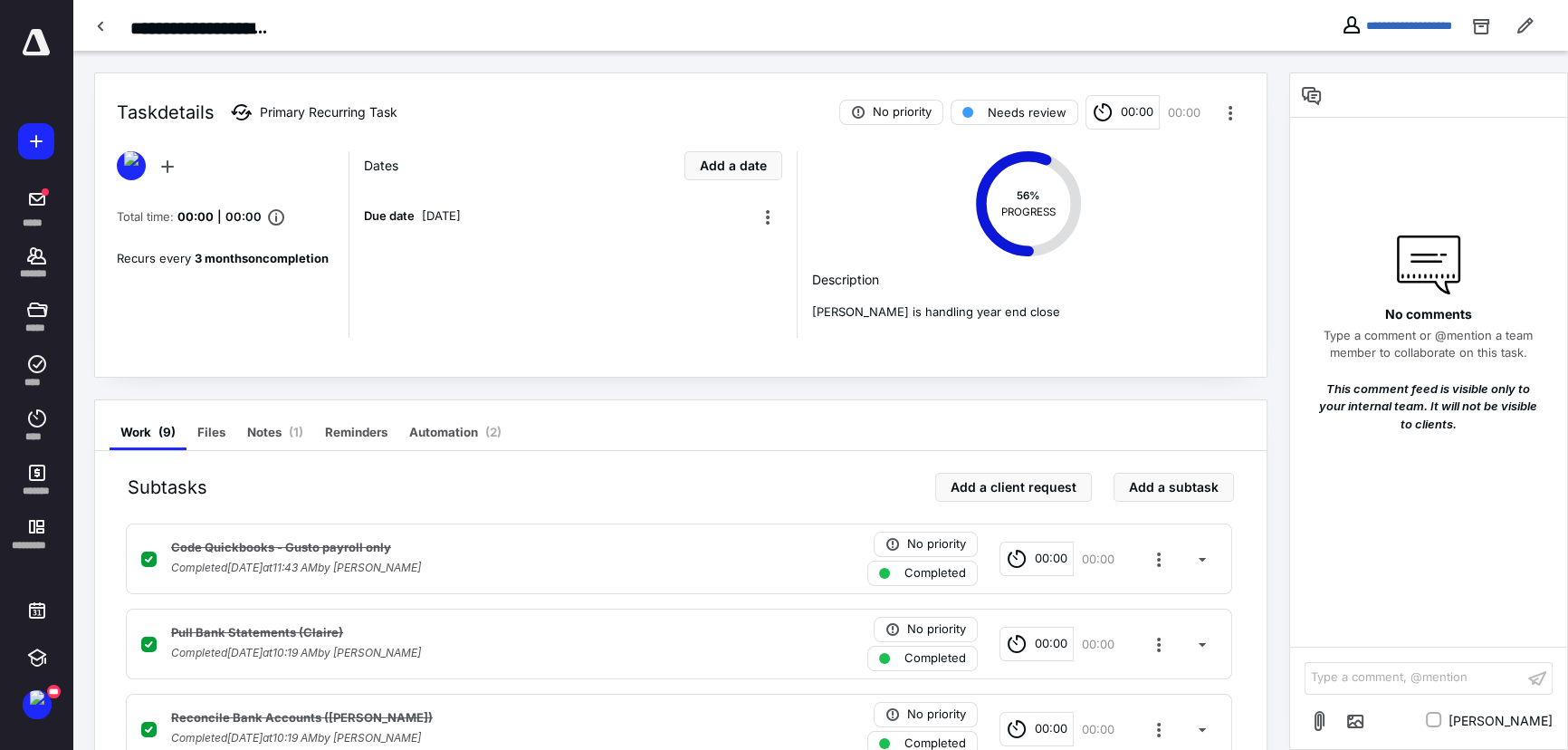 click on "**********" at bounding box center [1396, 25] 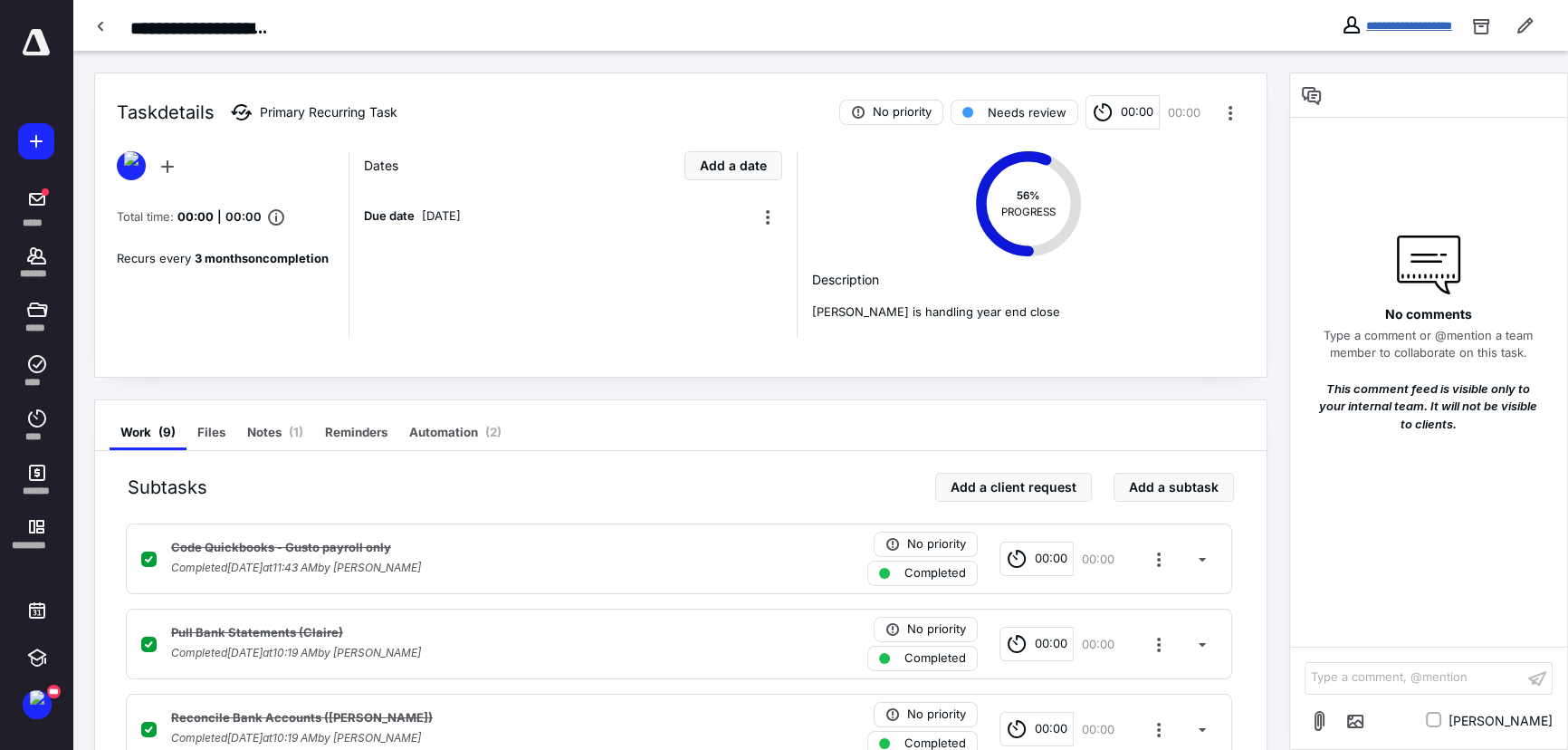 click on "**********" at bounding box center [1409, 25] 